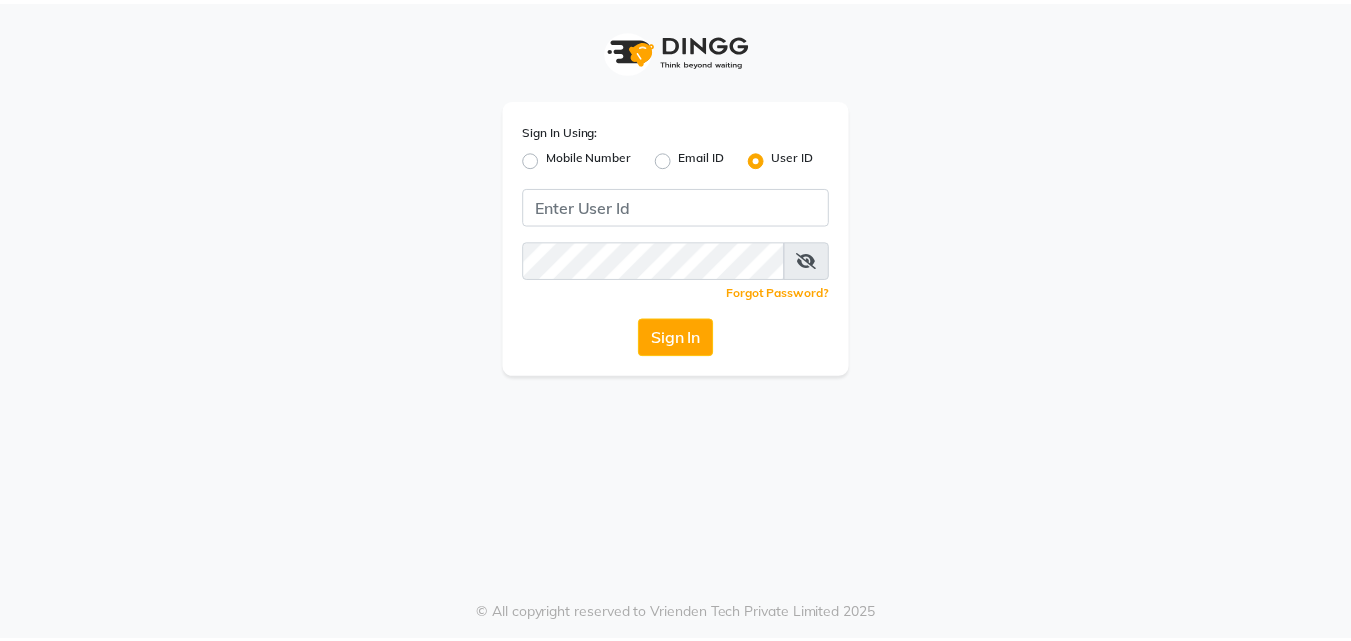scroll, scrollTop: 0, scrollLeft: 0, axis: both 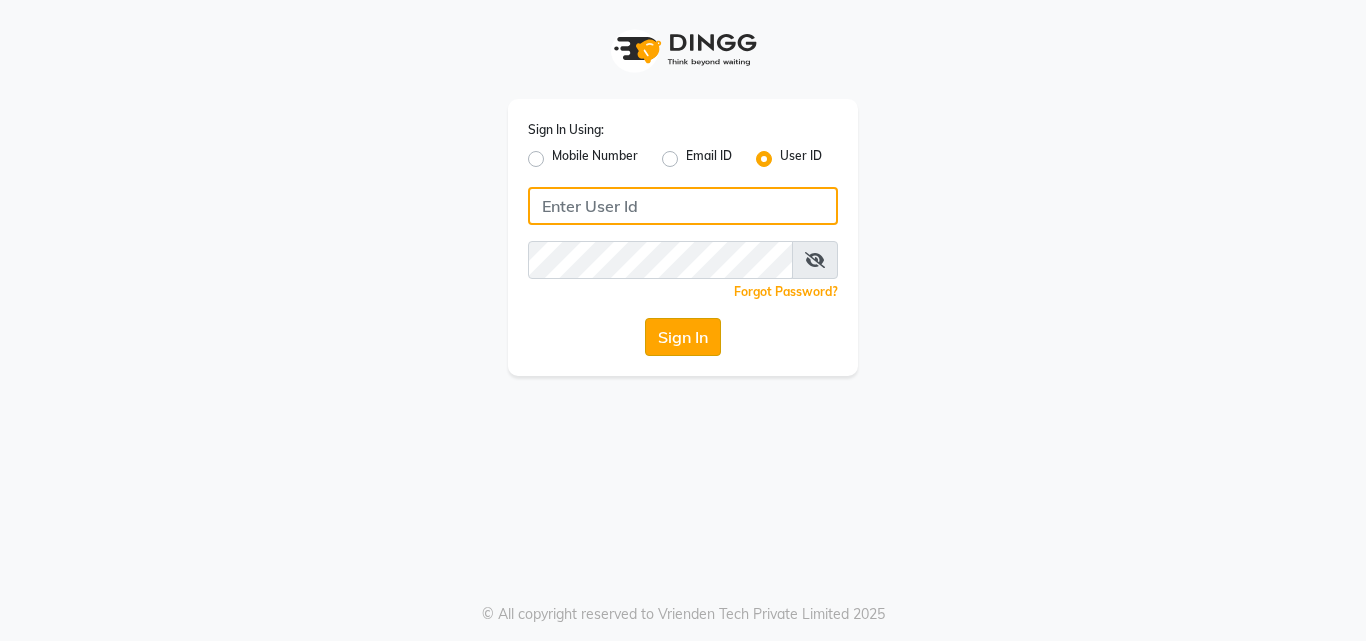 type on "riya" 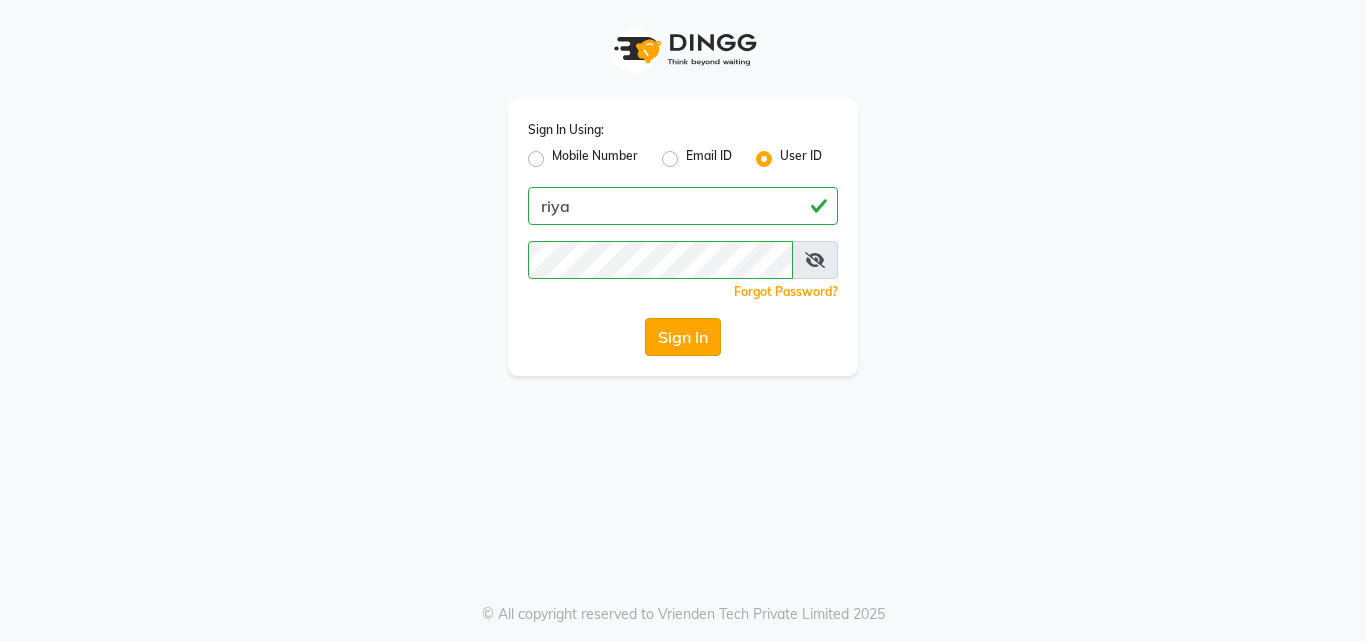 click on "Sign In" 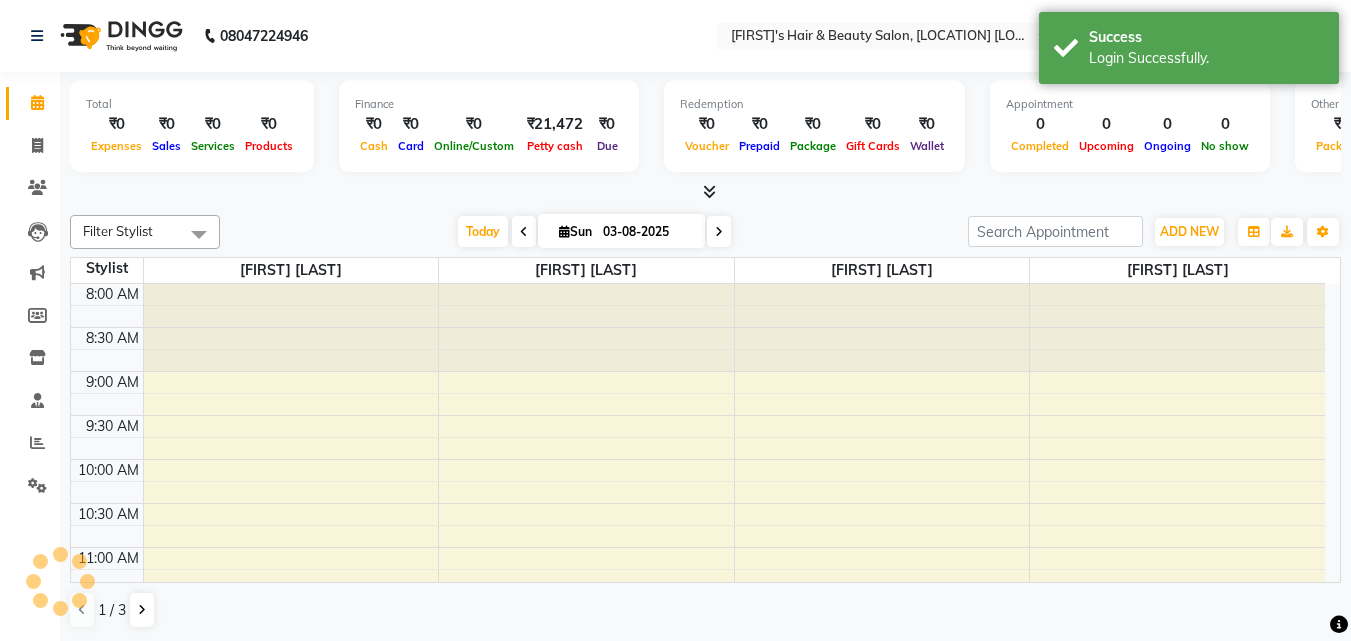 scroll, scrollTop: 0, scrollLeft: 0, axis: both 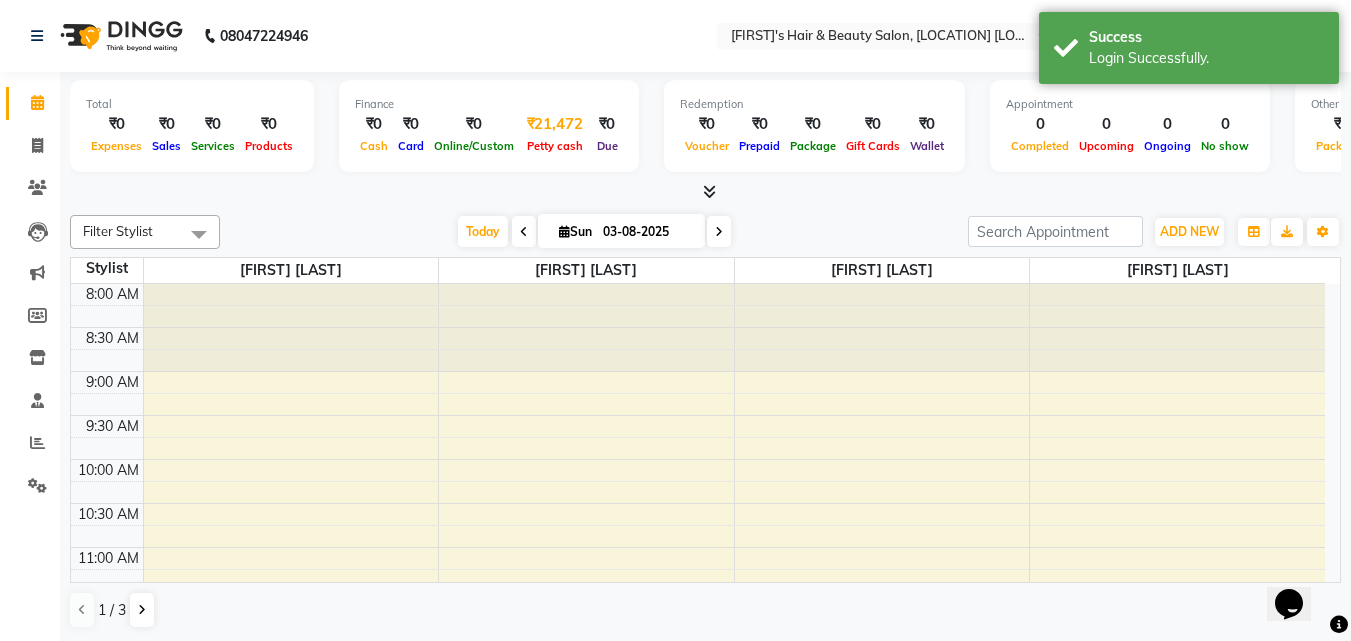 click on "₹21,472" at bounding box center [555, 124] 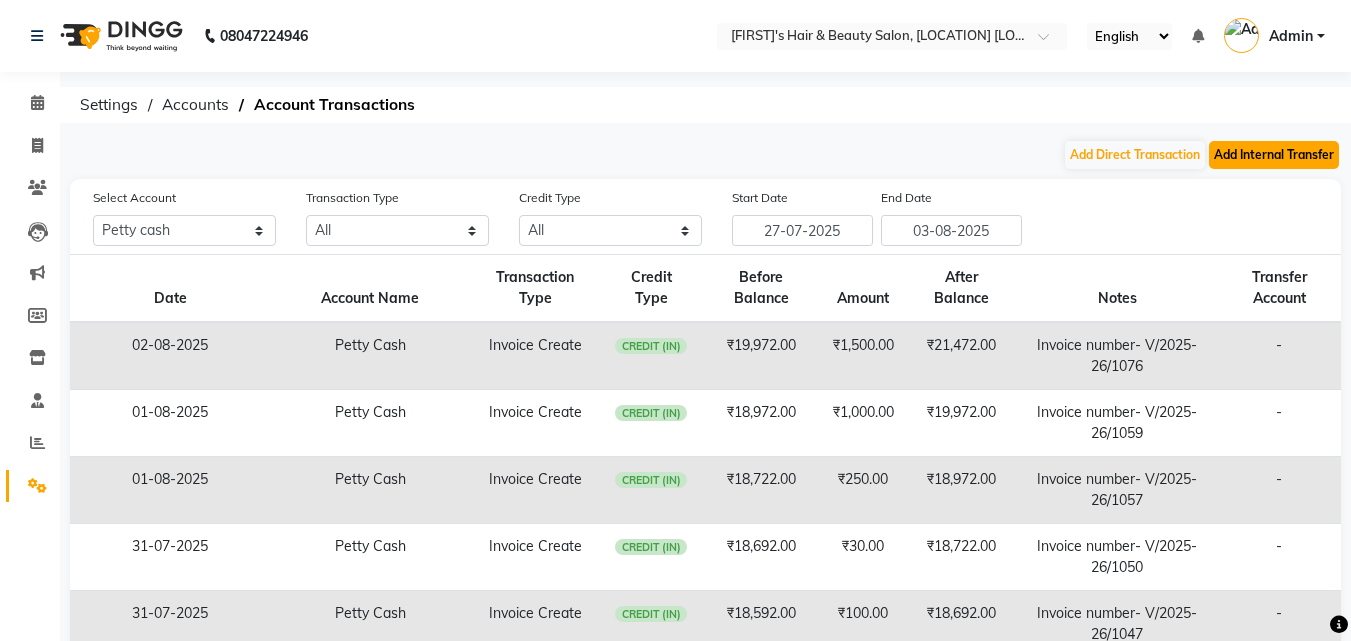 click on "Add Internal Transfer" 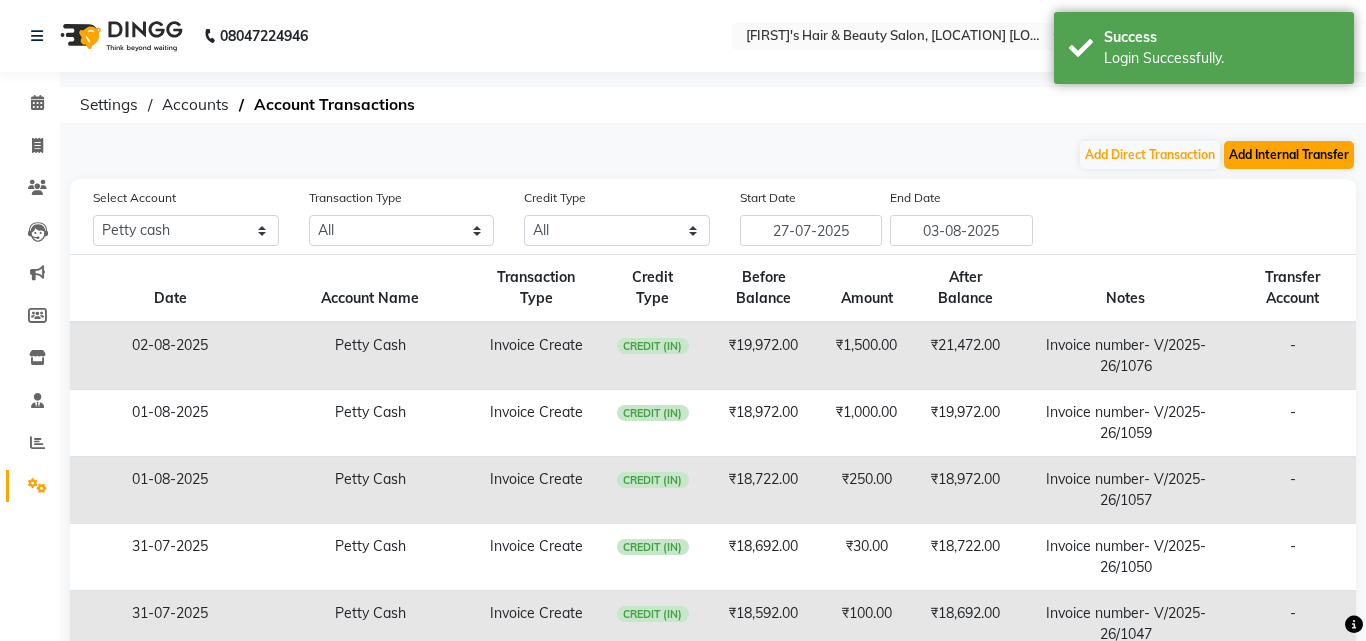 select on "internal transfer" 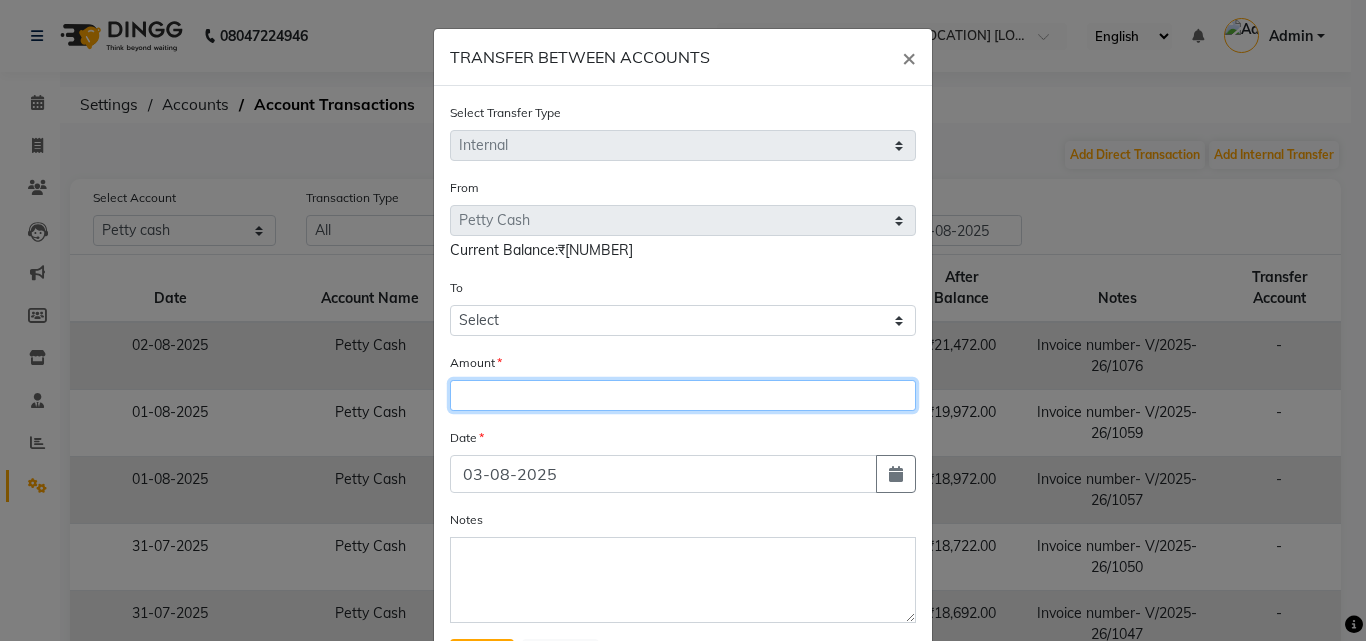 click 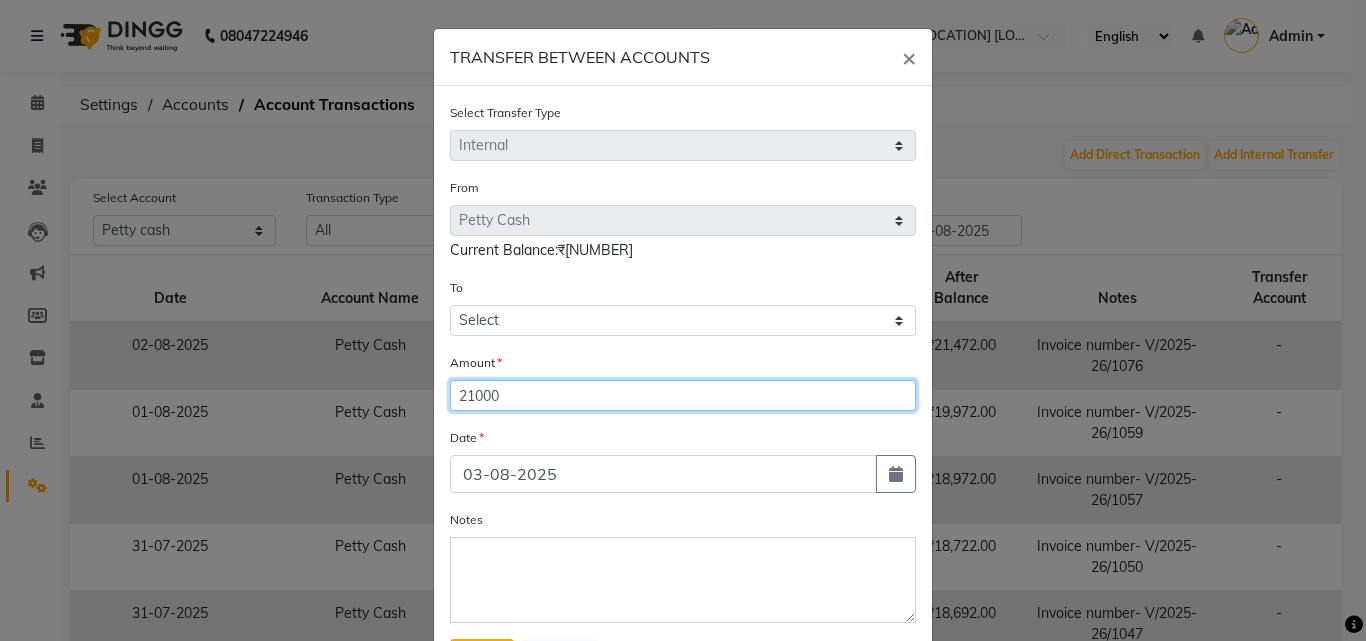 type on "21000" 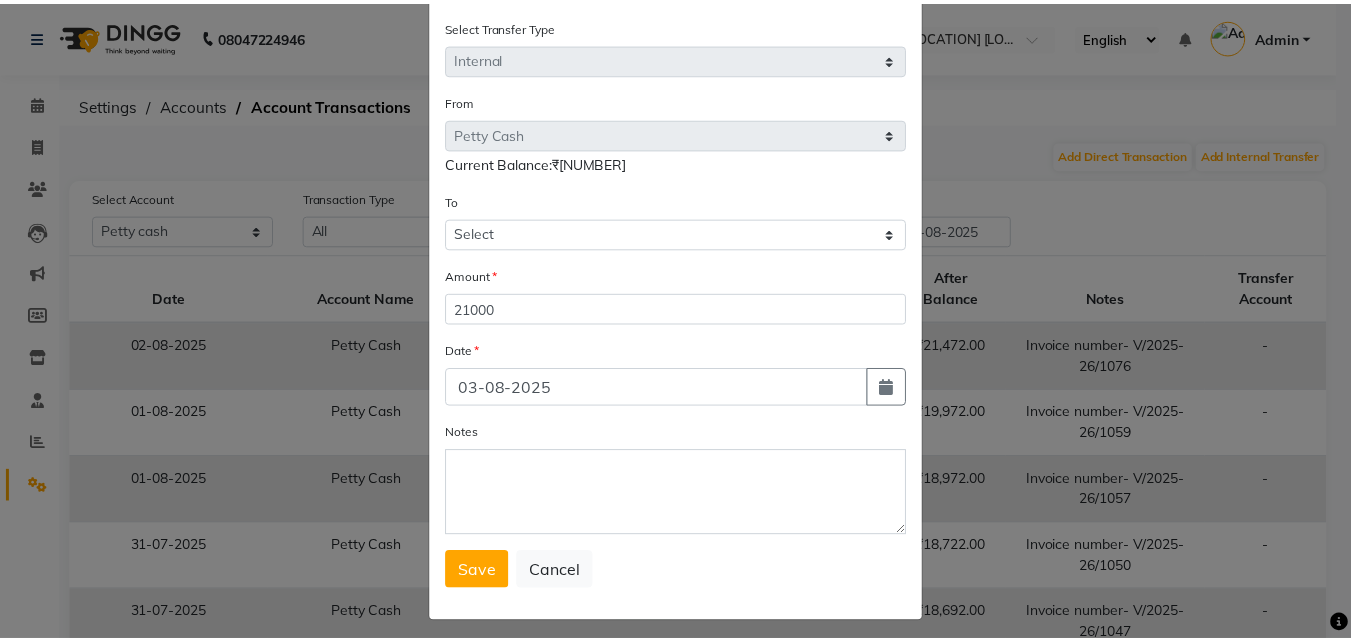 scroll, scrollTop: 97, scrollLeft: 0, axis: vertical 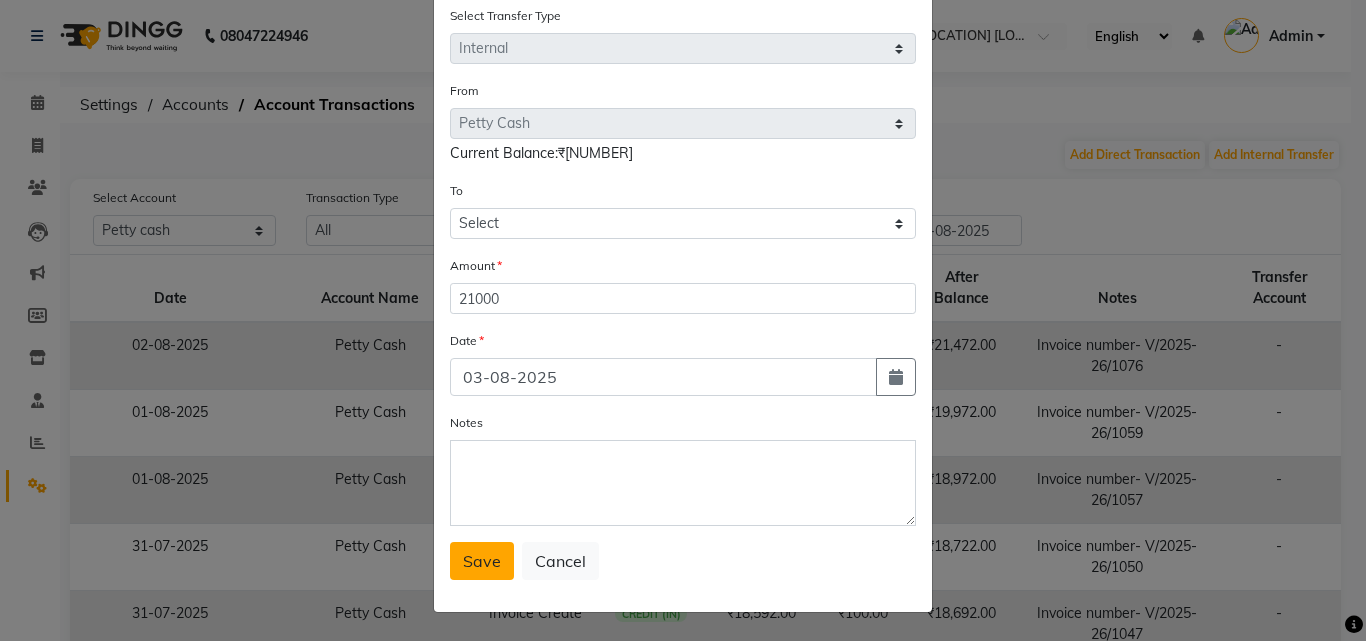 click on "Save" at bounding box center (482, 561) 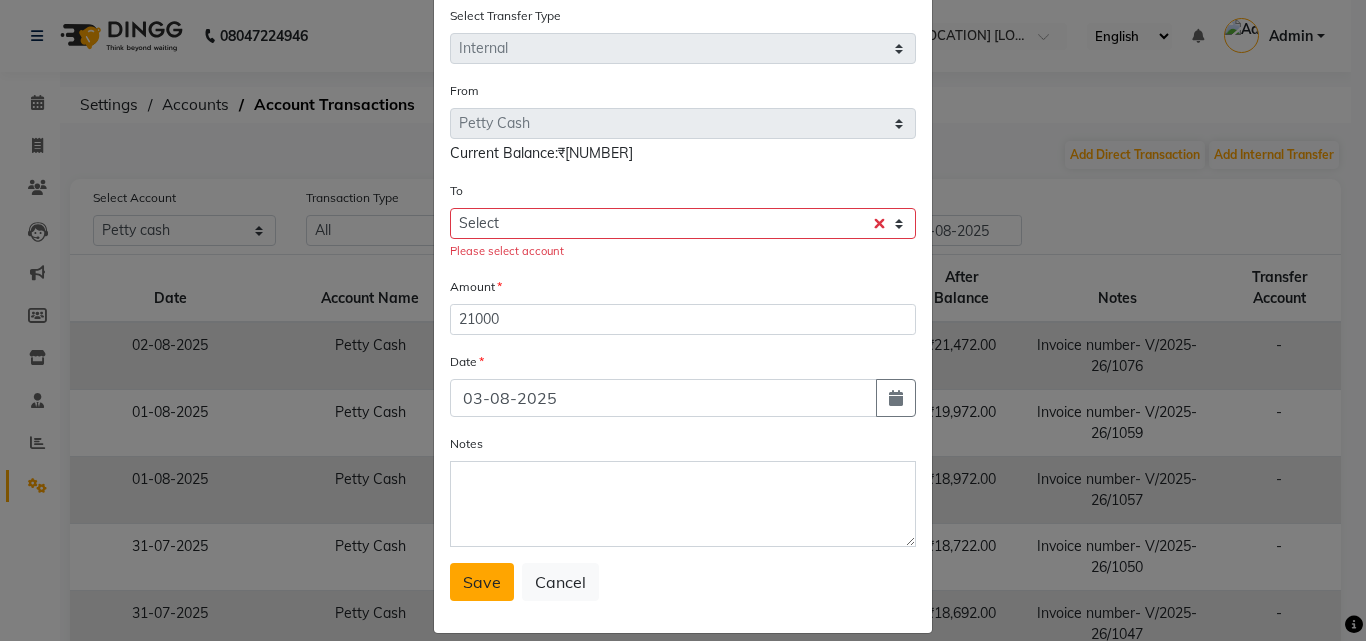 click on "Save" at bounding box center [482, 582] 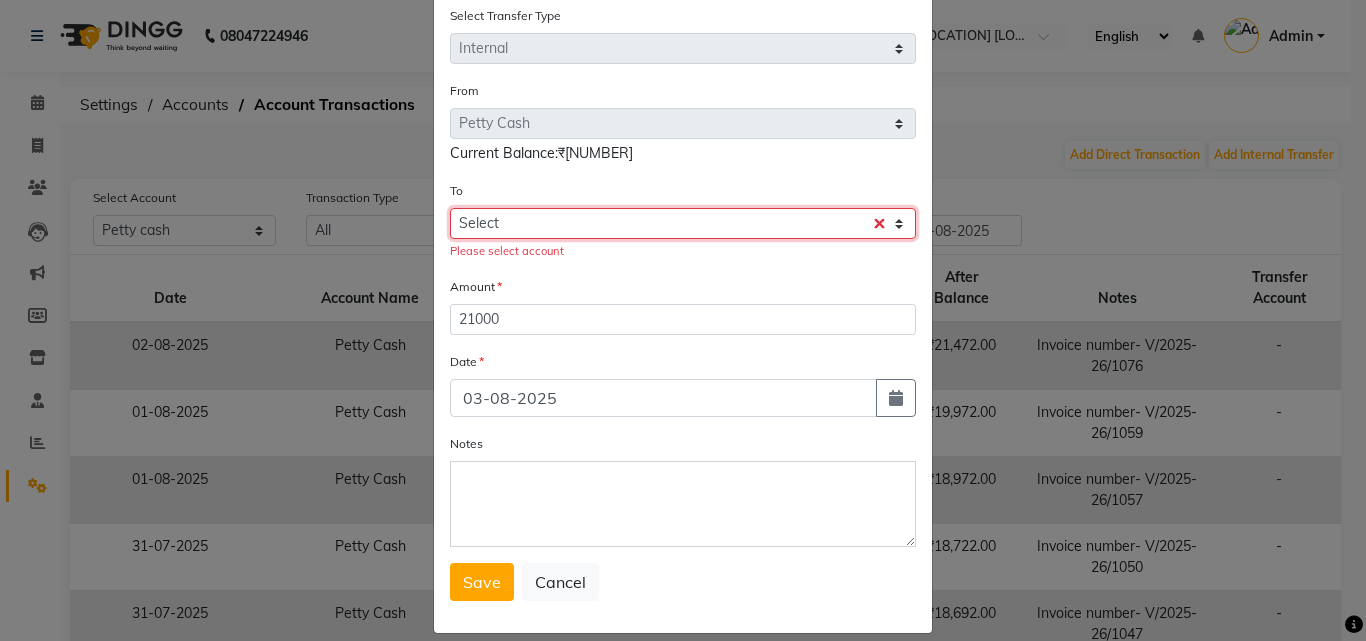 click on "Select Petty Cash Default Account" 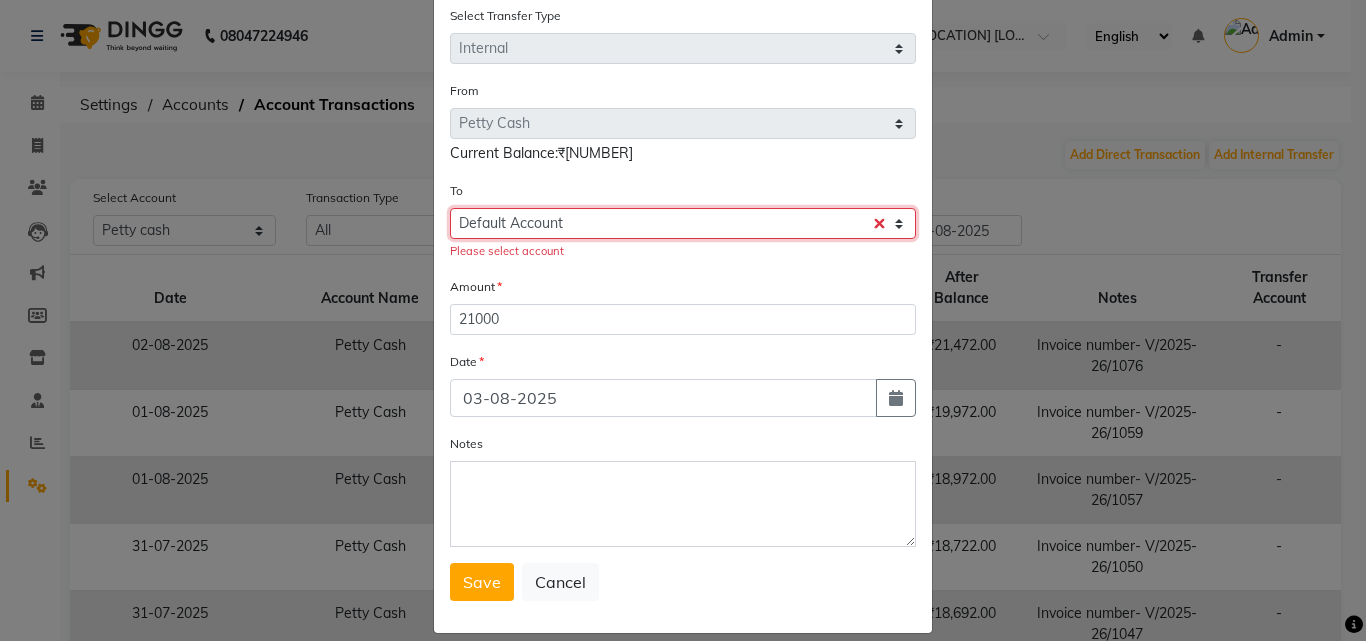 click on "Select Petty Cash Default Account" 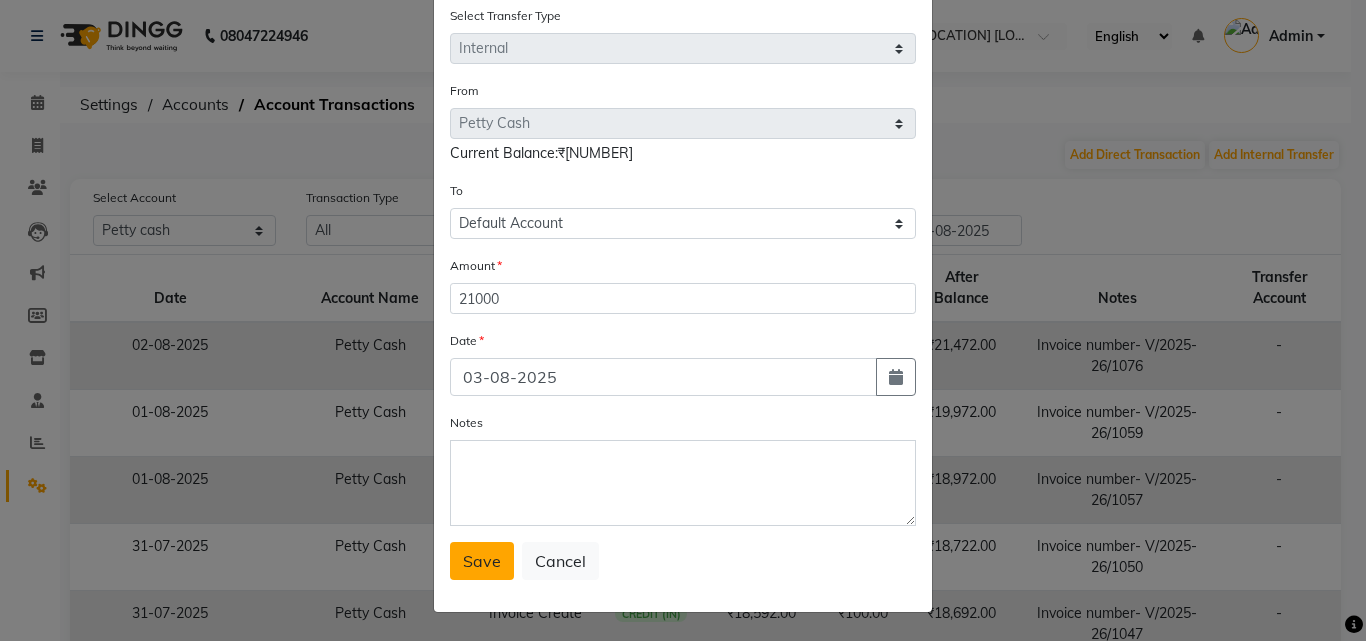click on "Save" at bounding box center [482, 561] 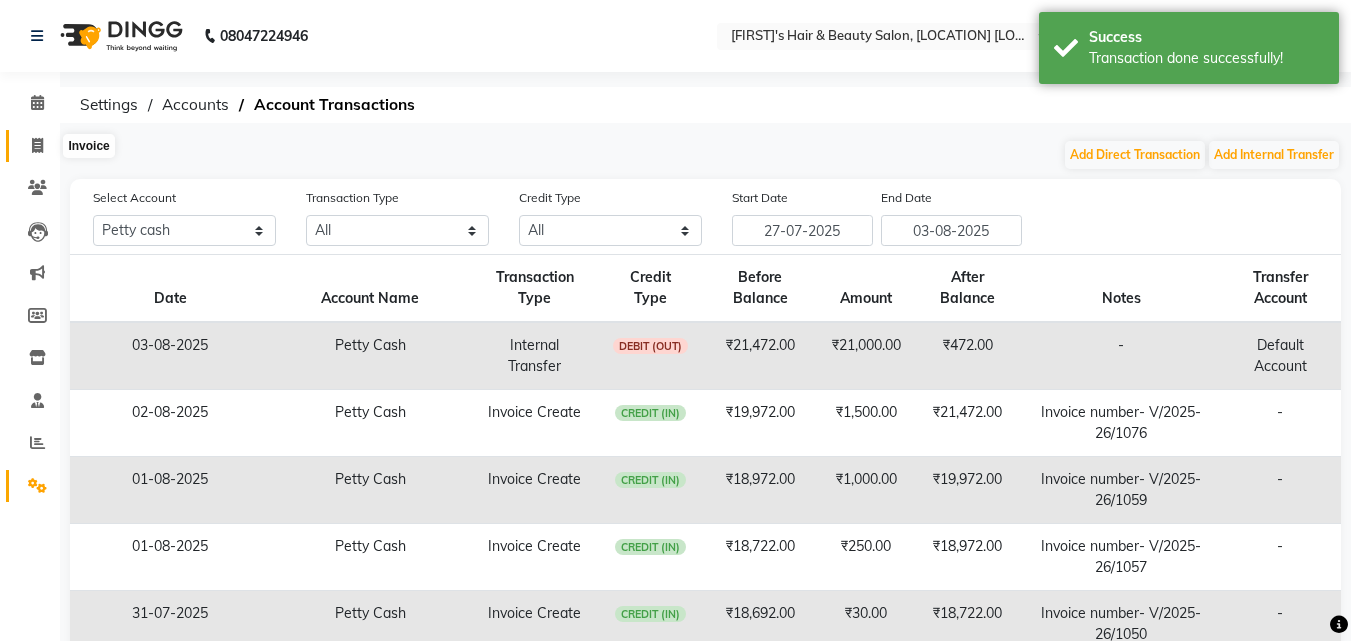 click 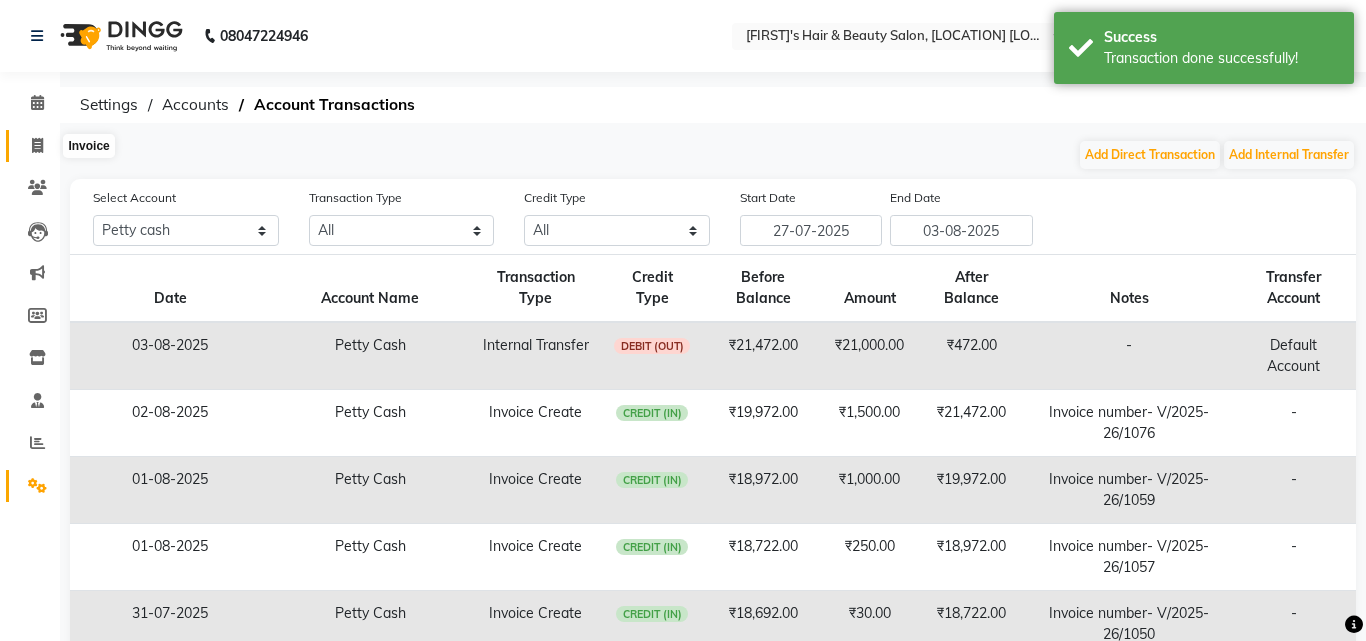 select on "service" 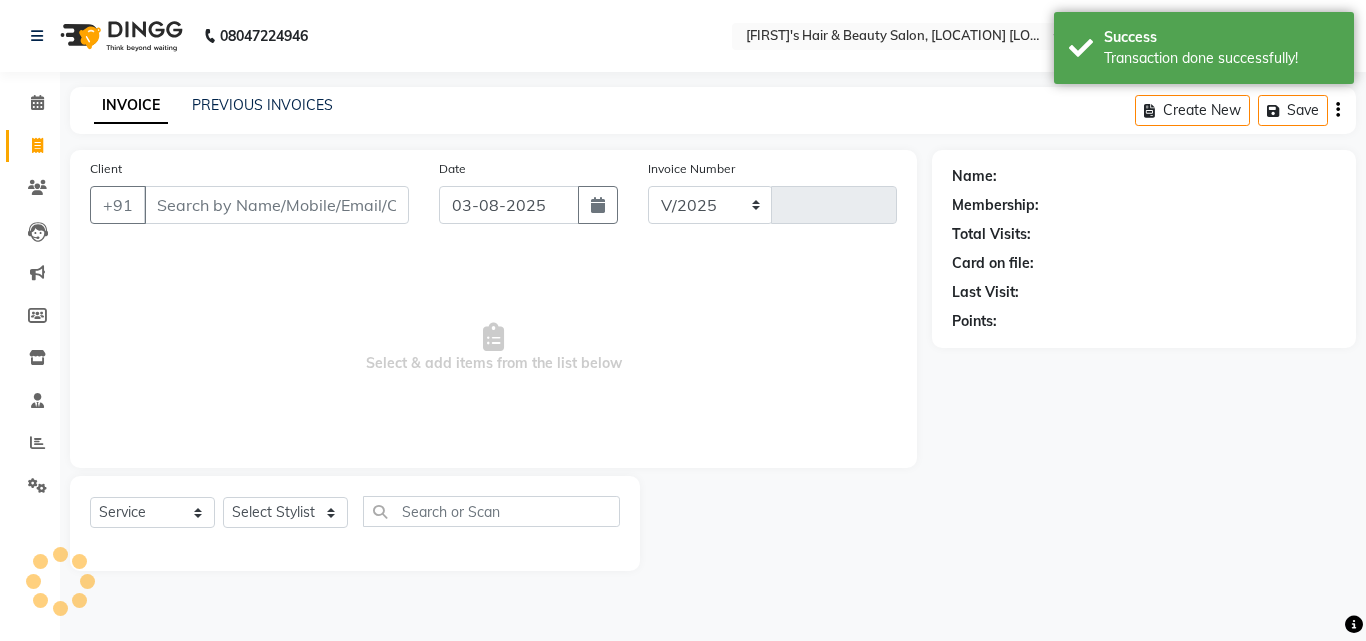 select on "5401" 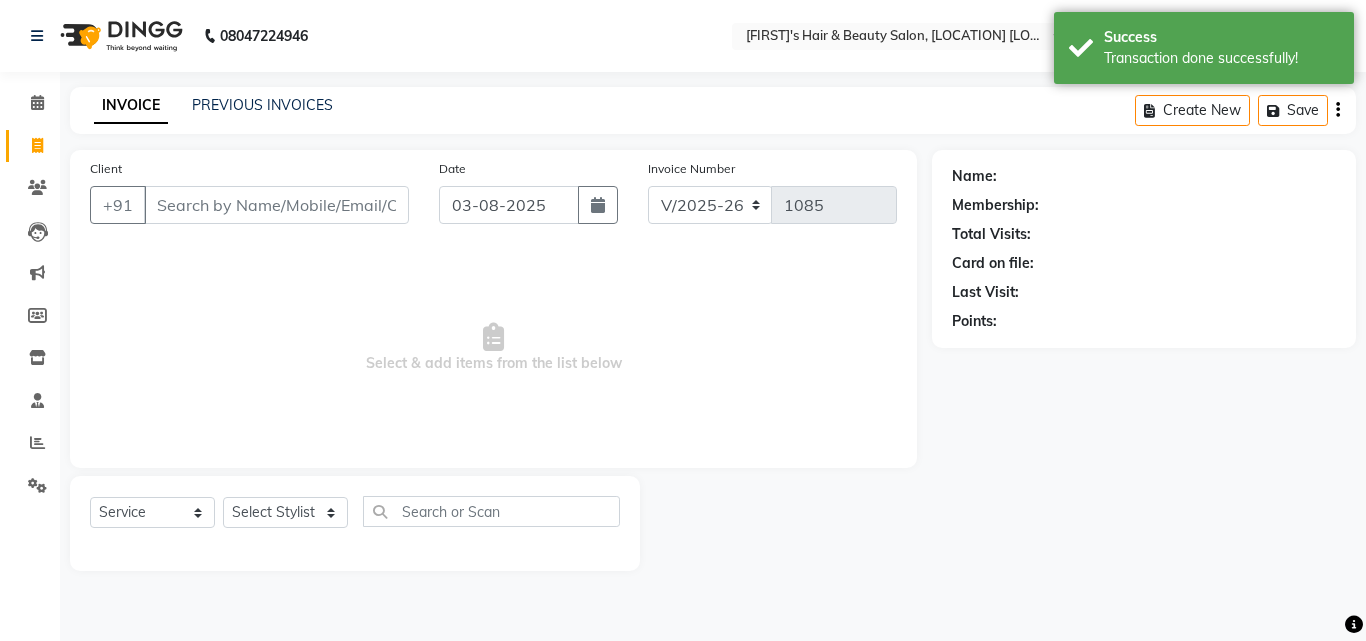 click on "Client" at bounding box center [276, 205] 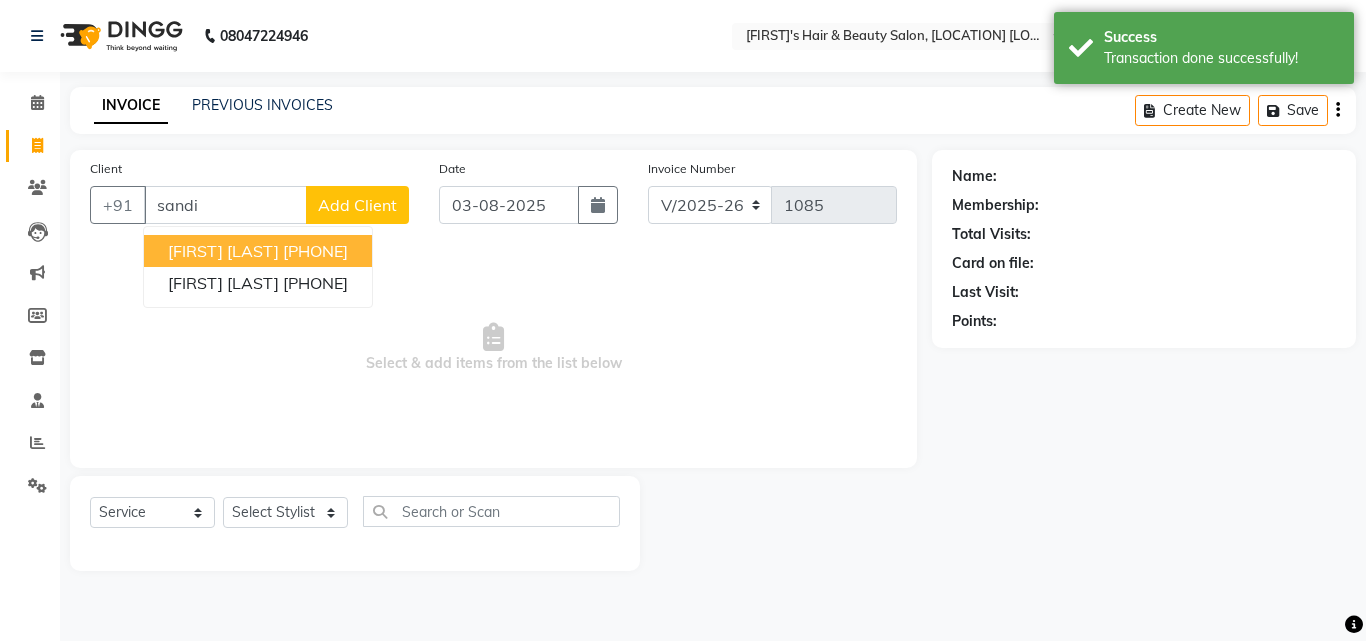 click on "[FIRST] [LAST] [PHONE]" at bounding box center [258, 251] 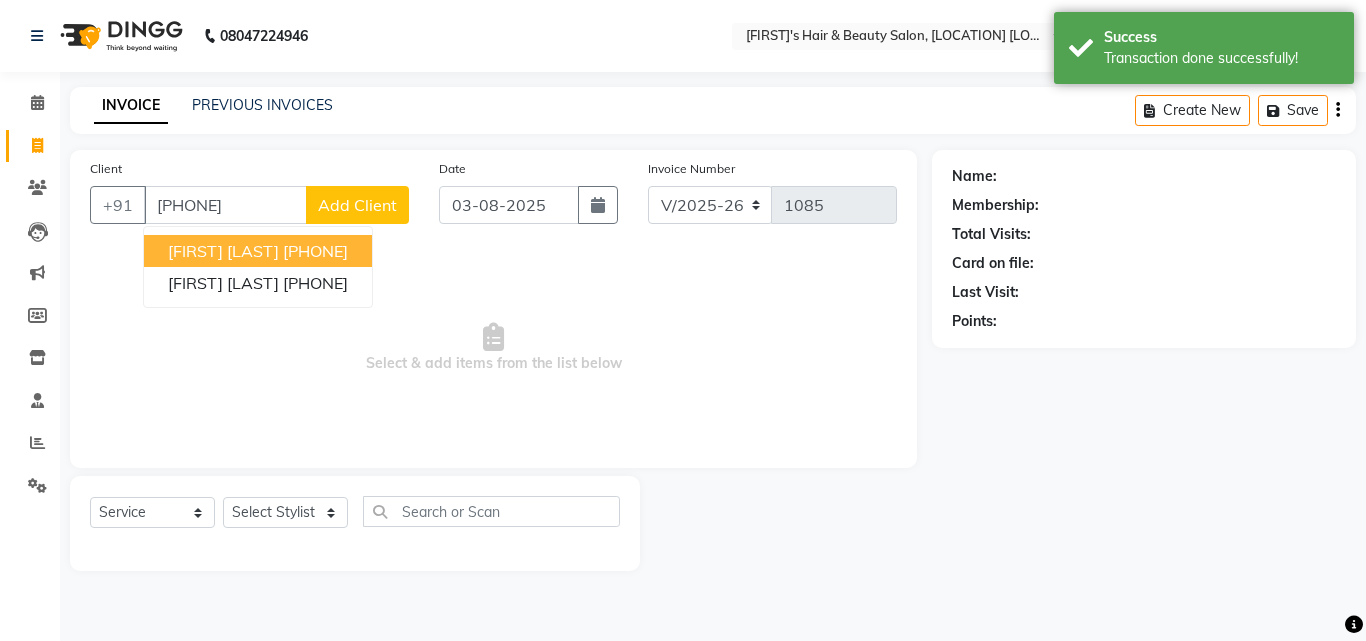 type on "[PHONE]" 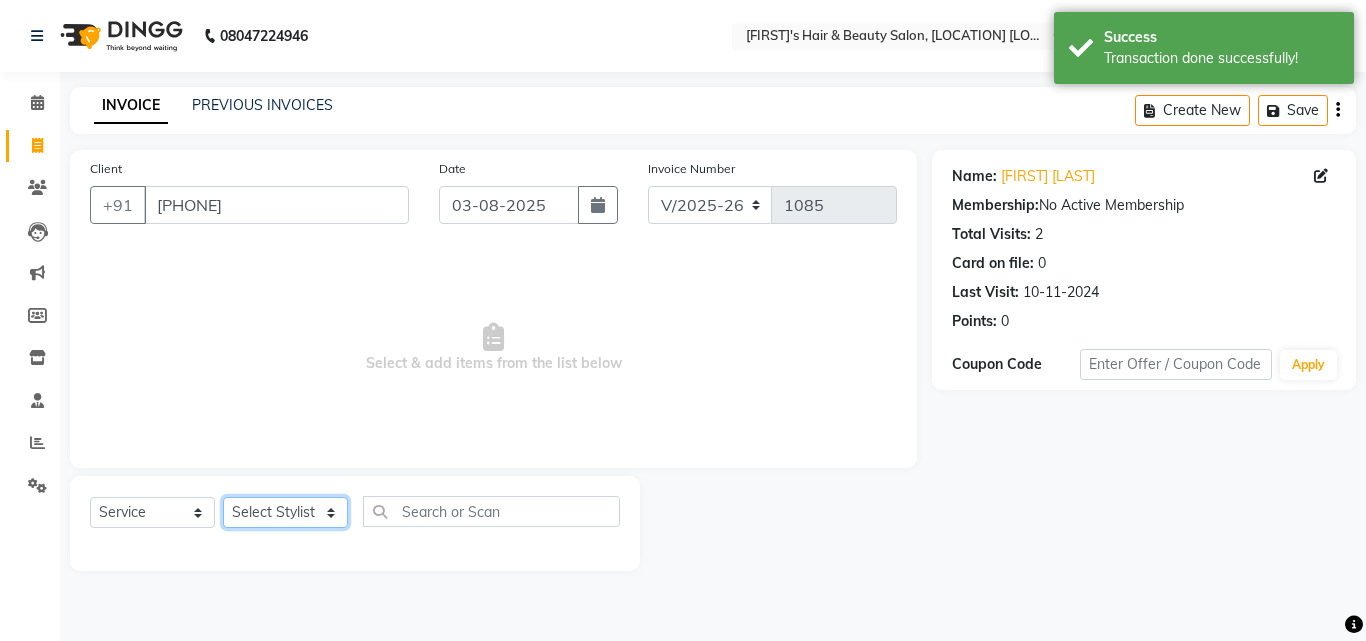 click on "Select Stylist [FIRST] [LAST] [FIRST] [LAST] [FIRST] [LAST] [FIRST] [LAST] [FIRST] [LAST] [FIRST] [LAST] [FIRST] [LAST] [FIRST] [LAST]" 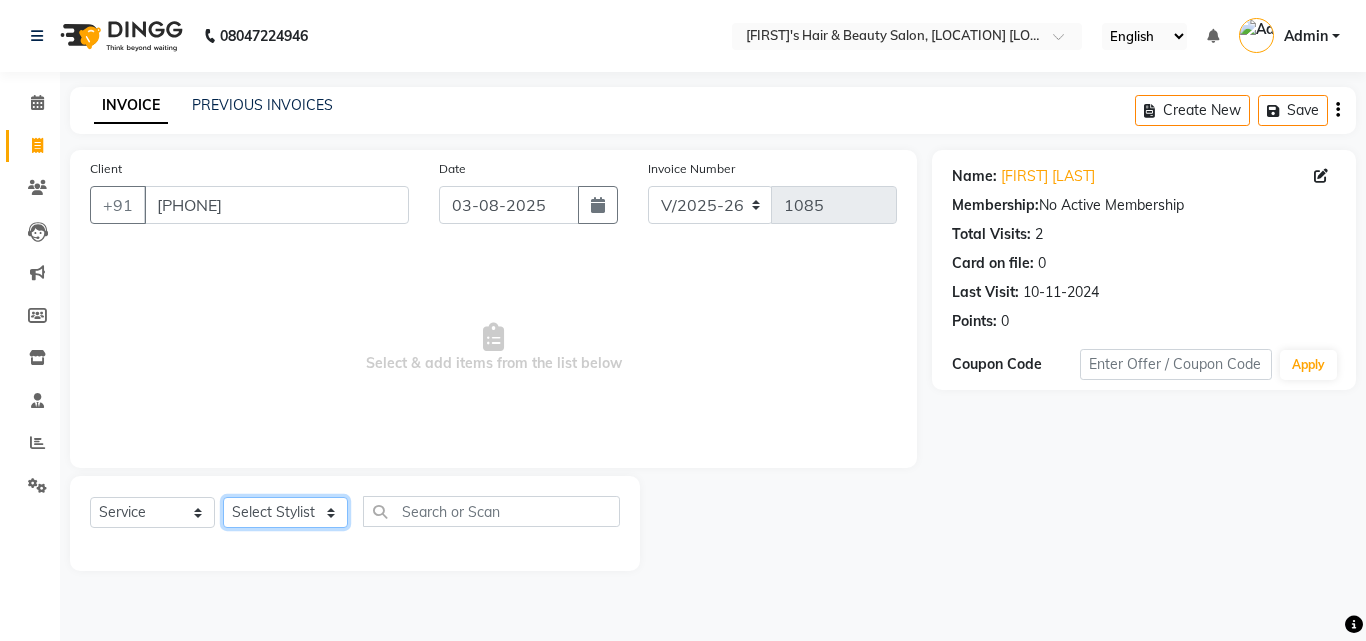 select on "36412" 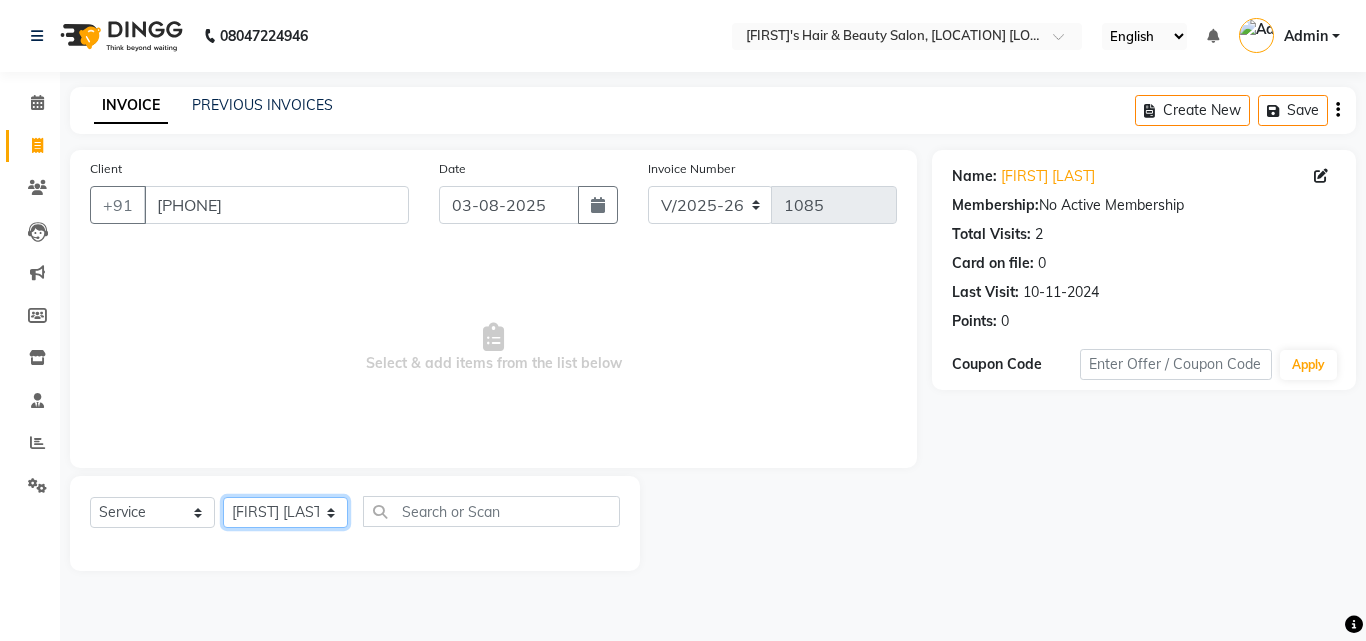 click on "Select Stylist [FIRST] [LAST] [FIRST] [LAST] [FIRST] [LAST] [FIRST] [LAST] [FIRST] [LAST] [FIRST] [LAST] [FIRST] [LAST] [FIRST] [LAST]" 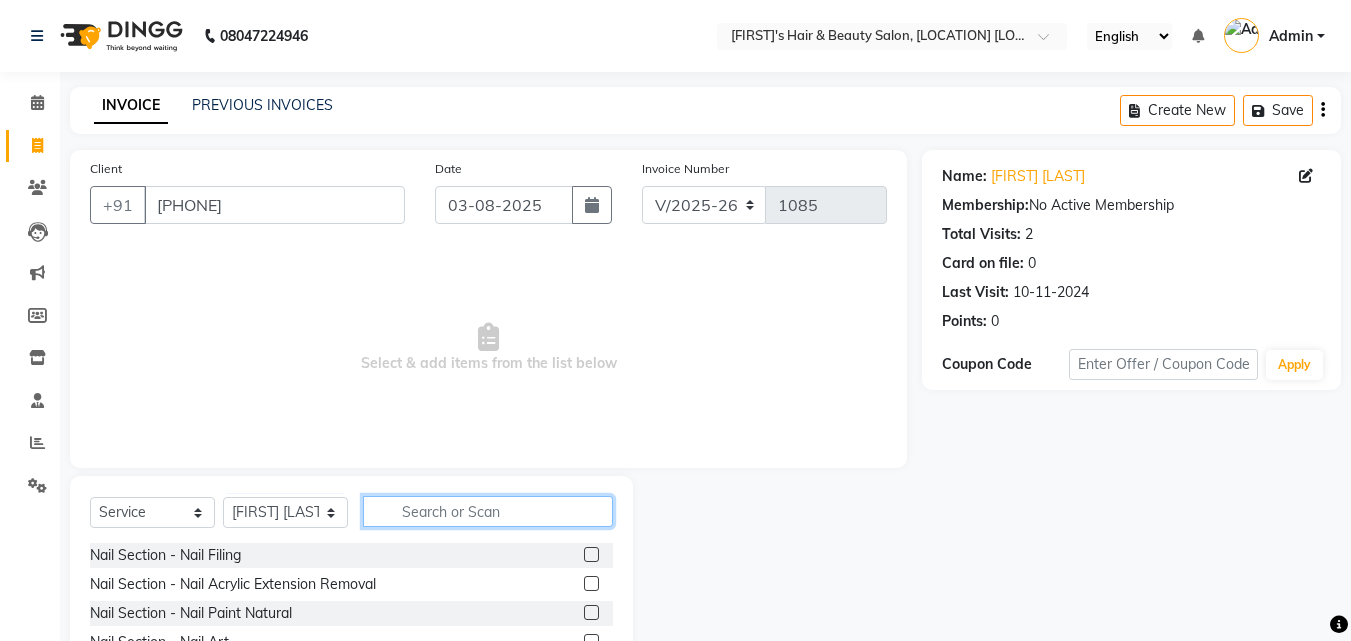 click 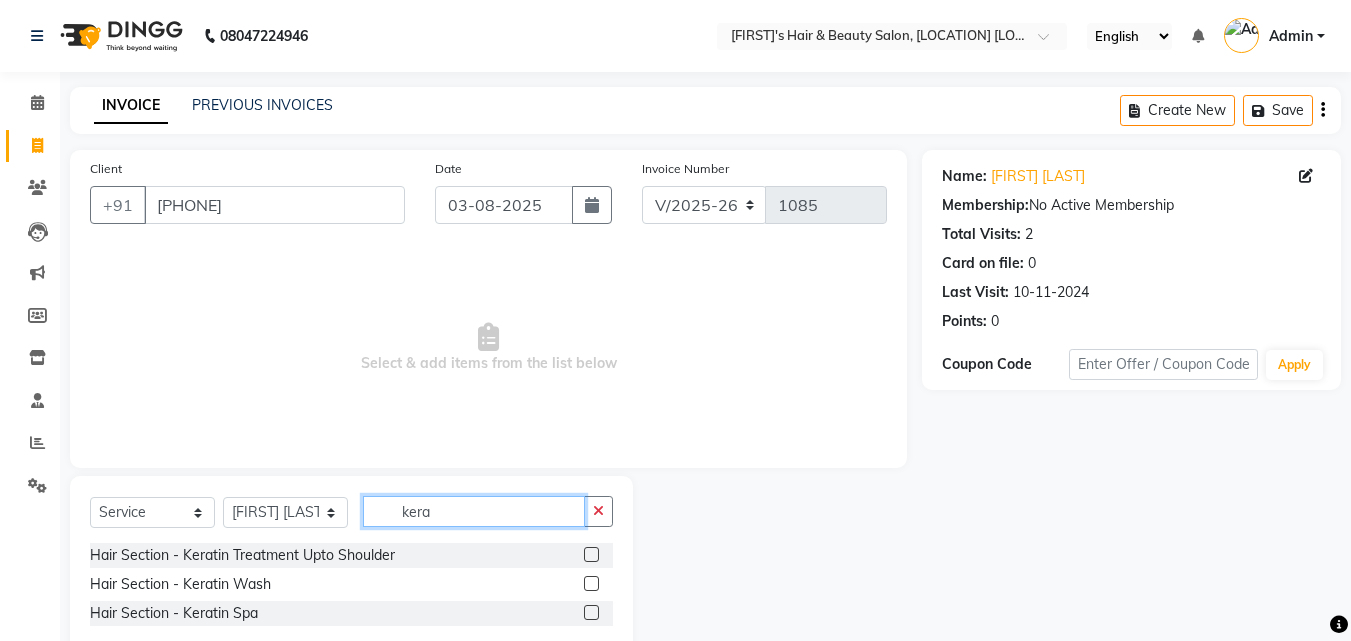 type on "kera" 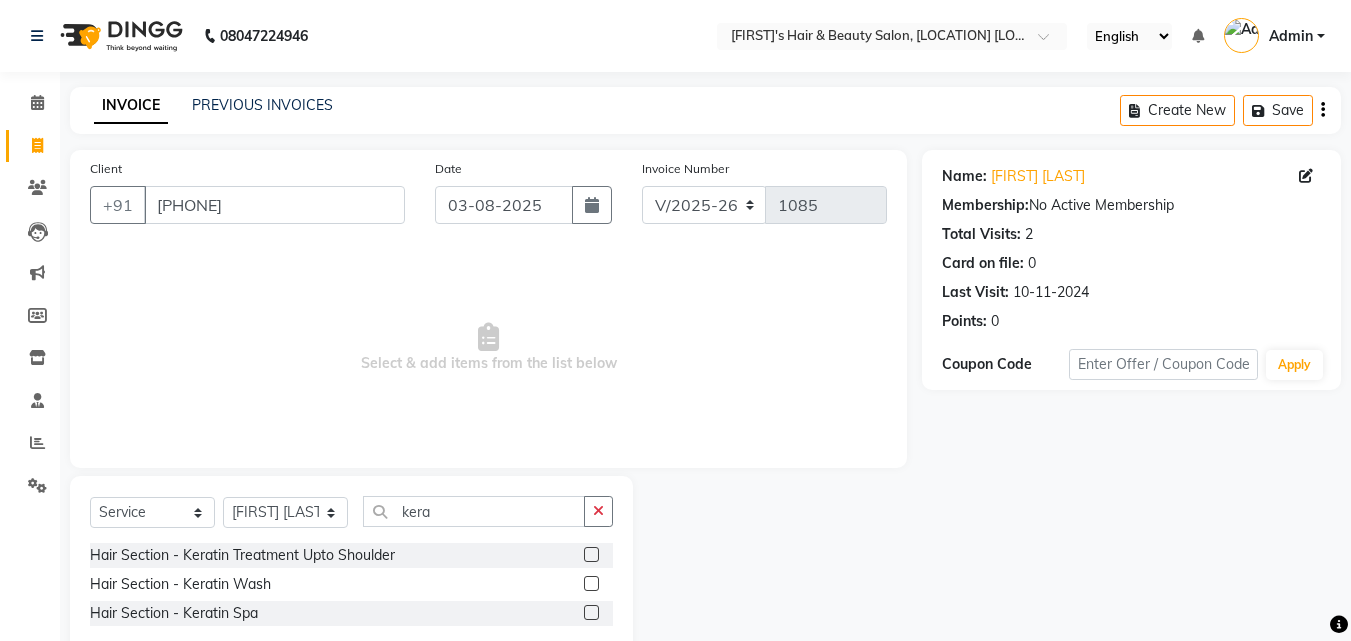 click 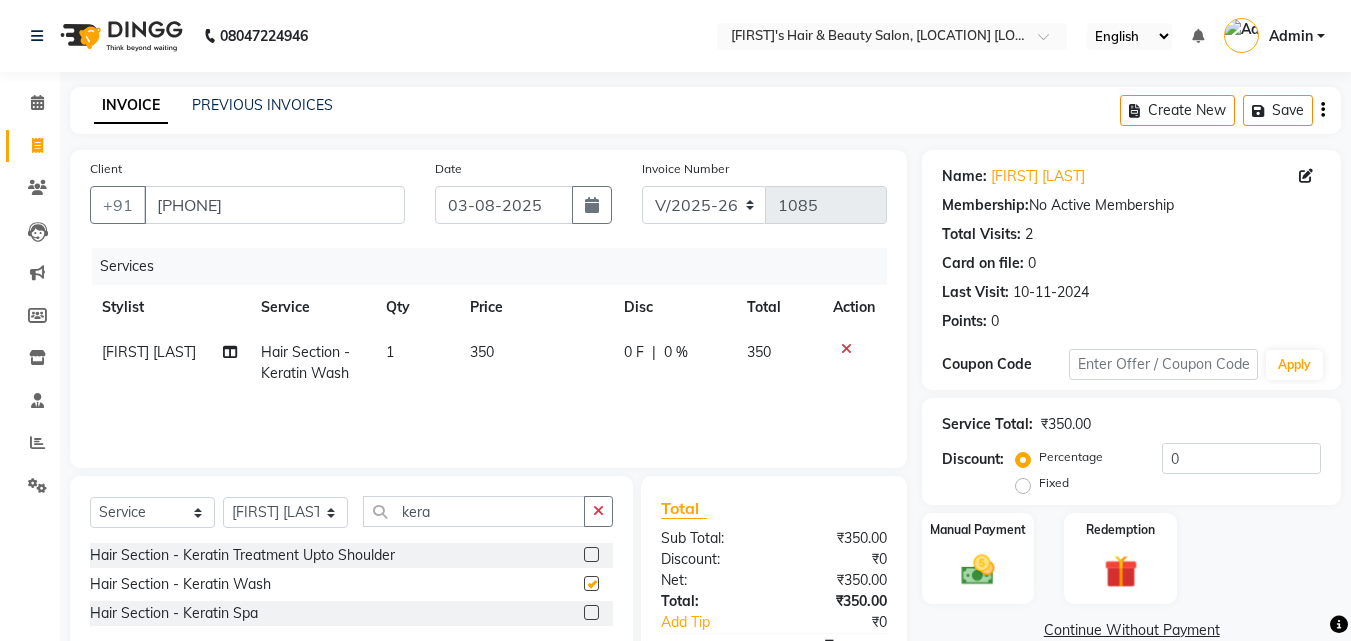 checkbox on "false" 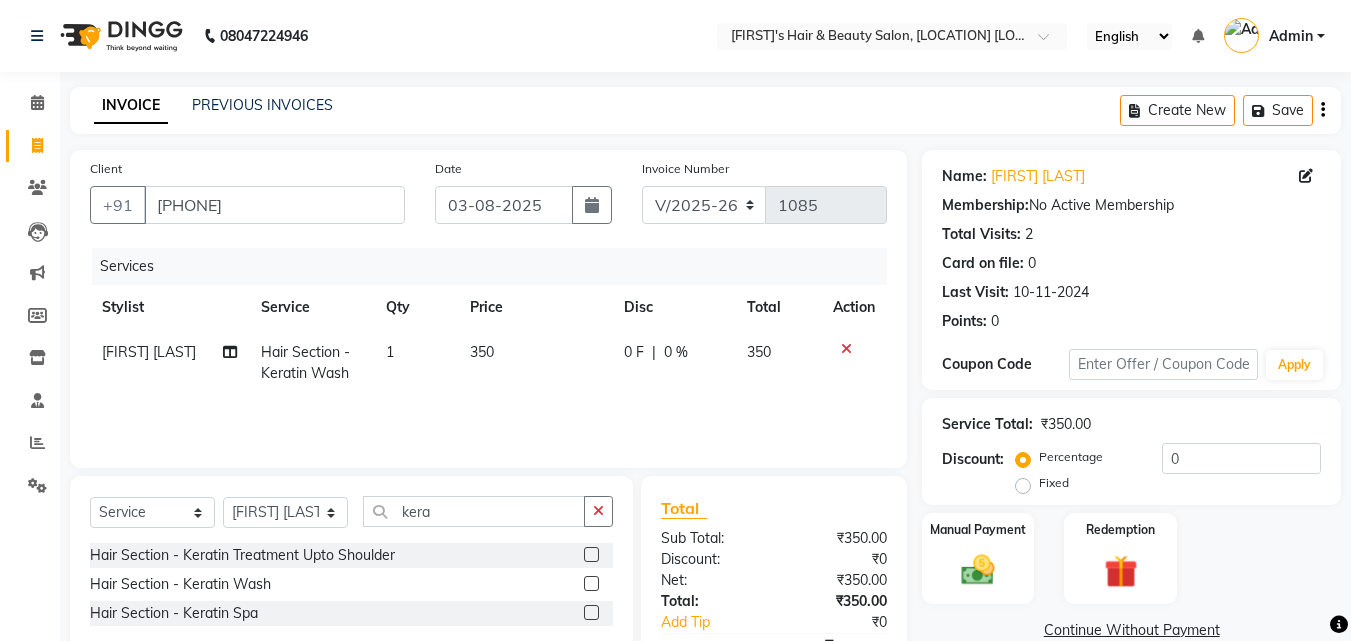 click 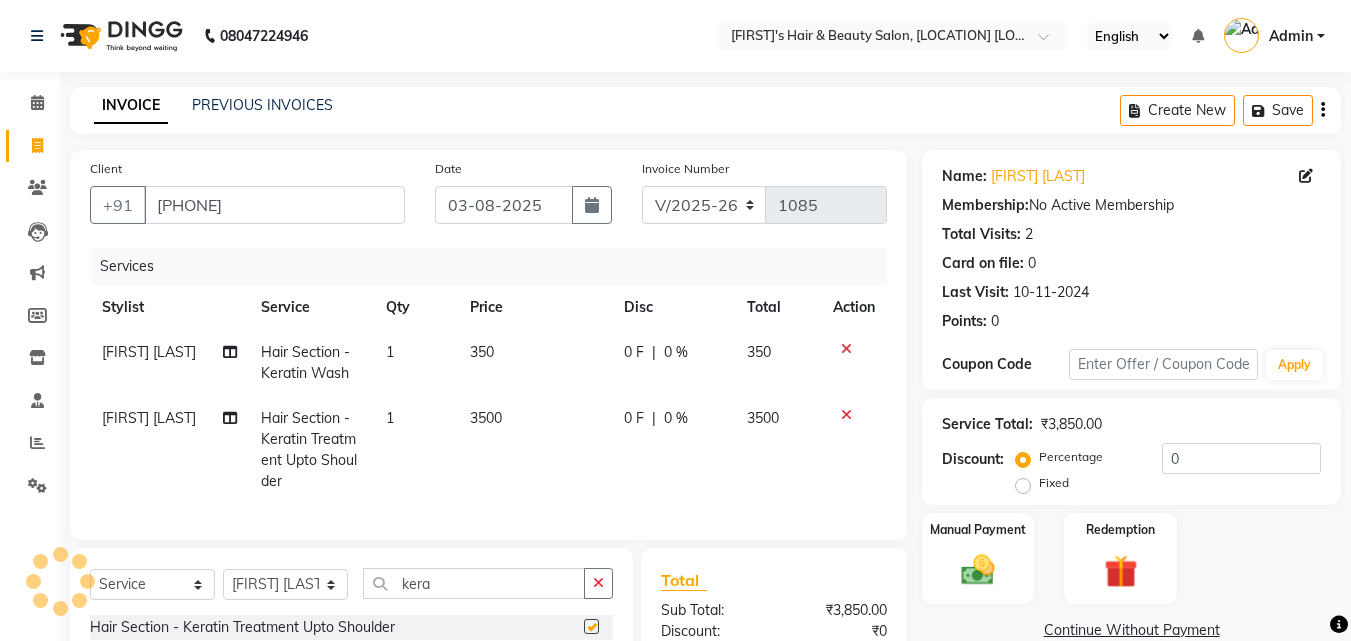 checkbox on "false" 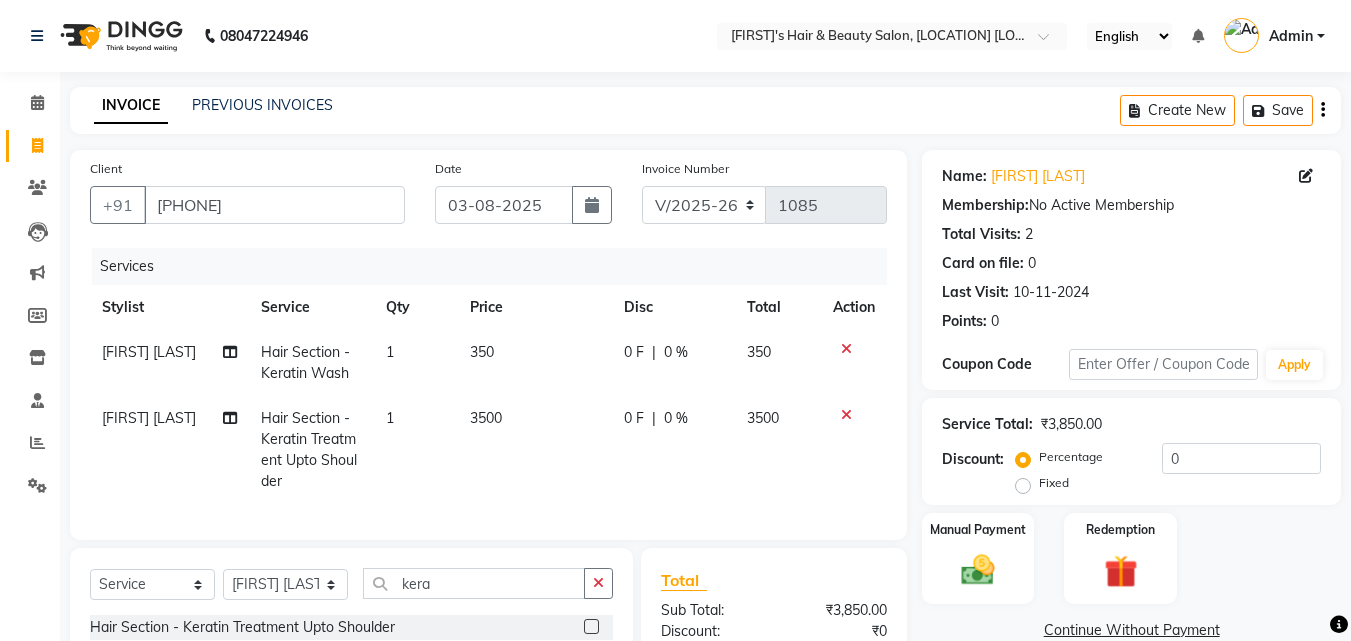 click 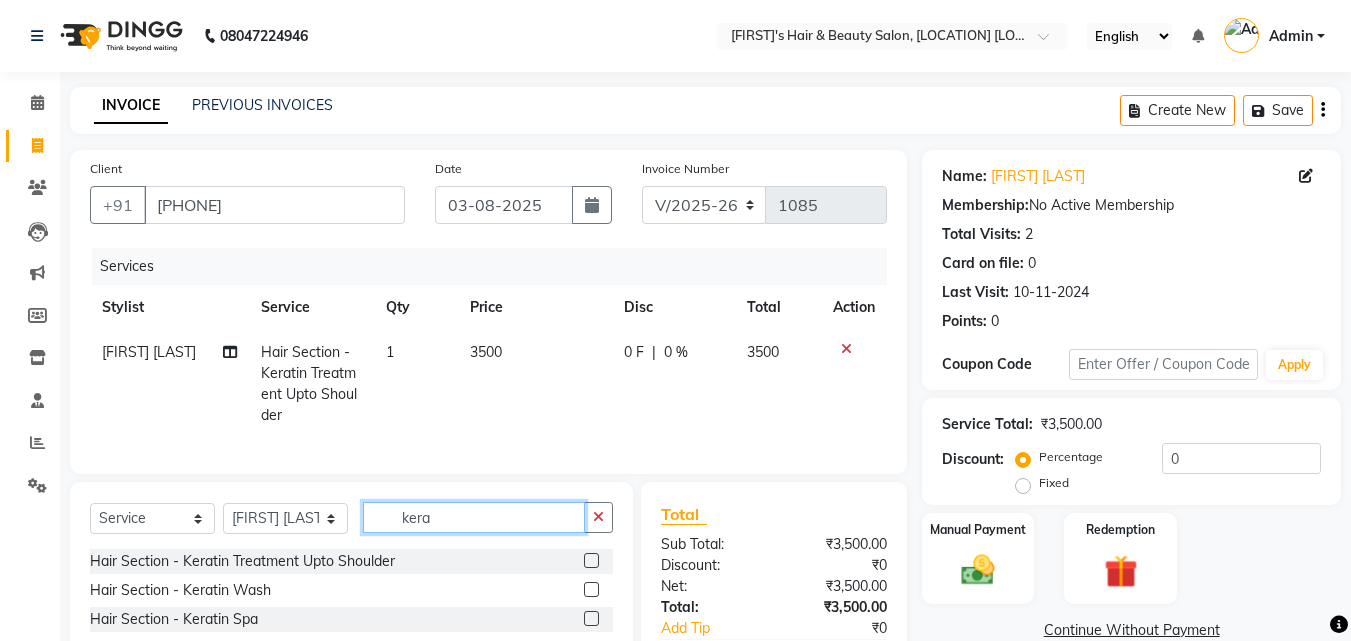 click on "kera" 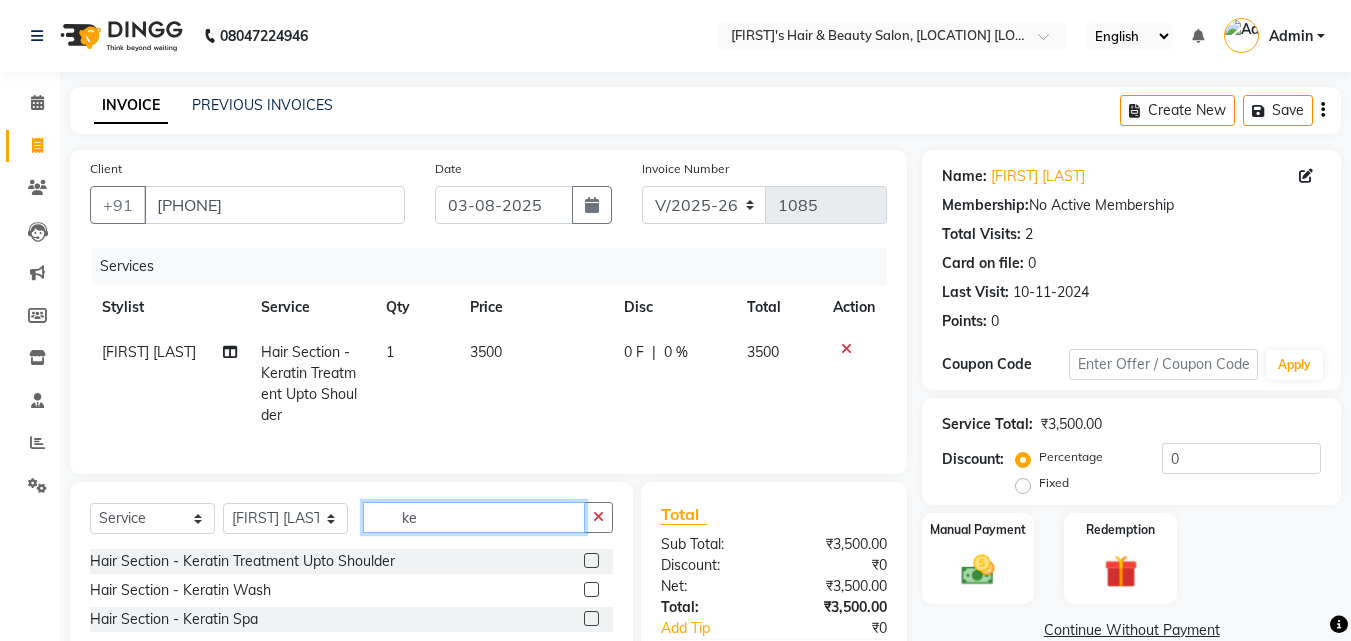 type on "k" 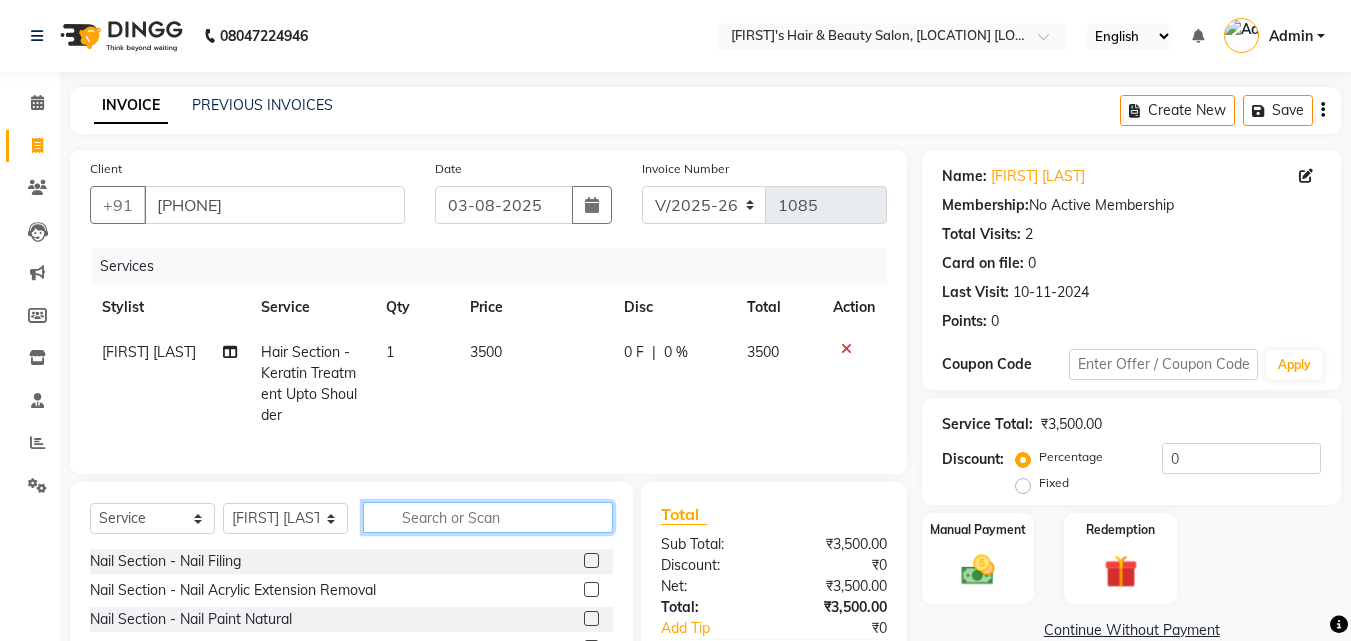 type 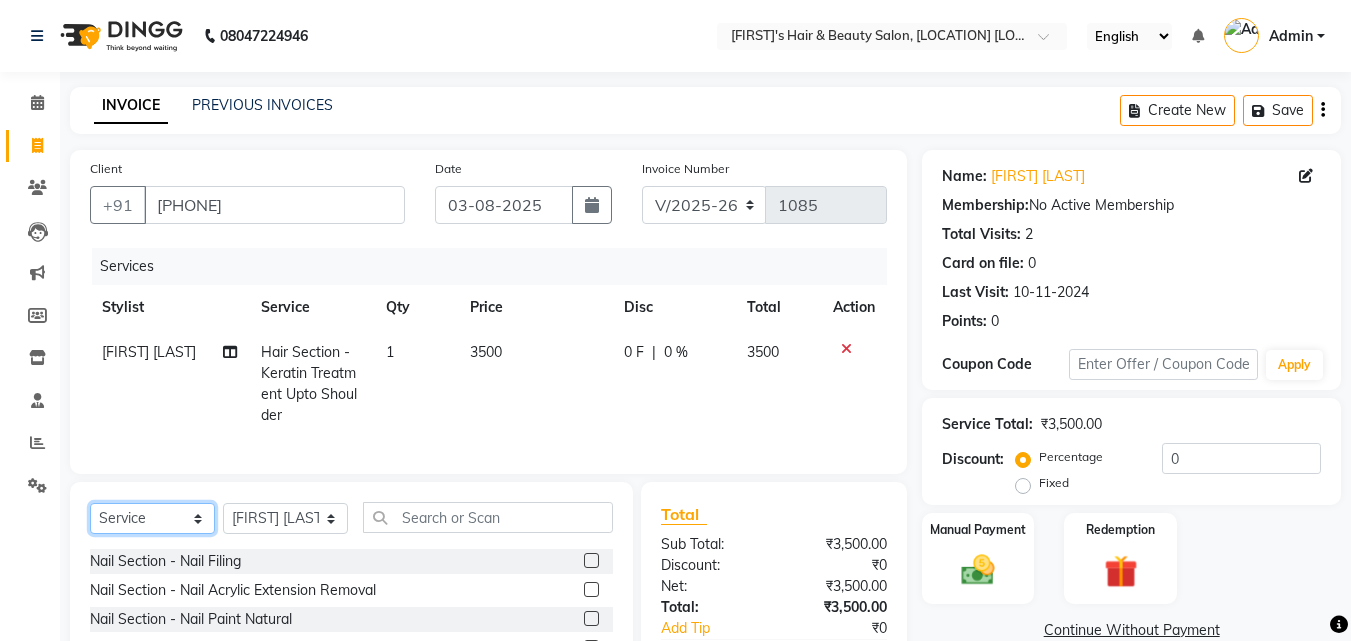 click on "Select  Service  Product  Membership  Package Voucher Prepaid Gift Card" 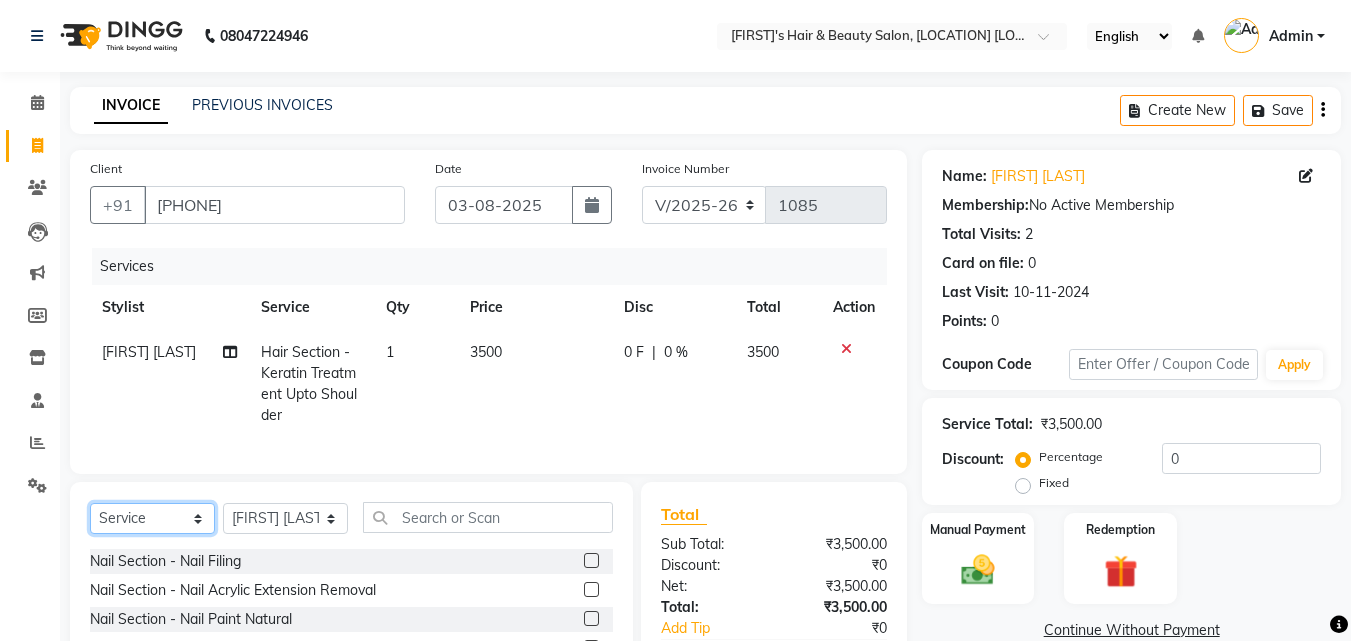 select on "product" 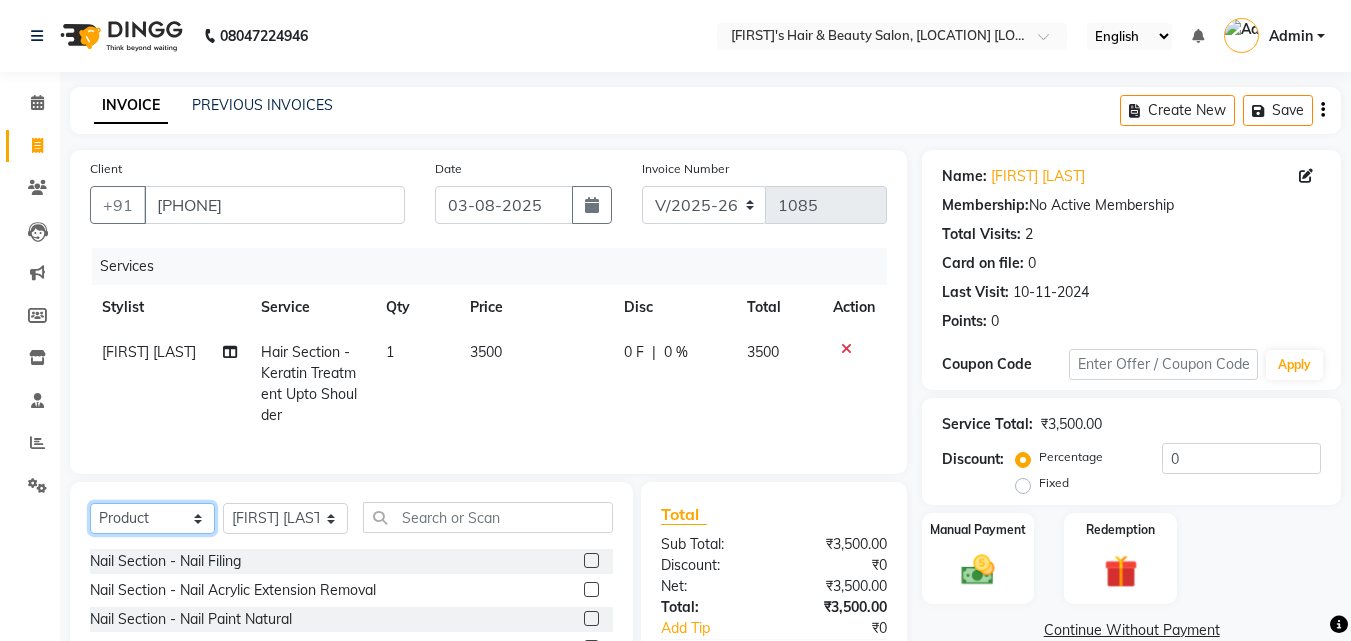 click on "Select  Service  Product  Membership  Package Voucher Prepaid Gift Card" 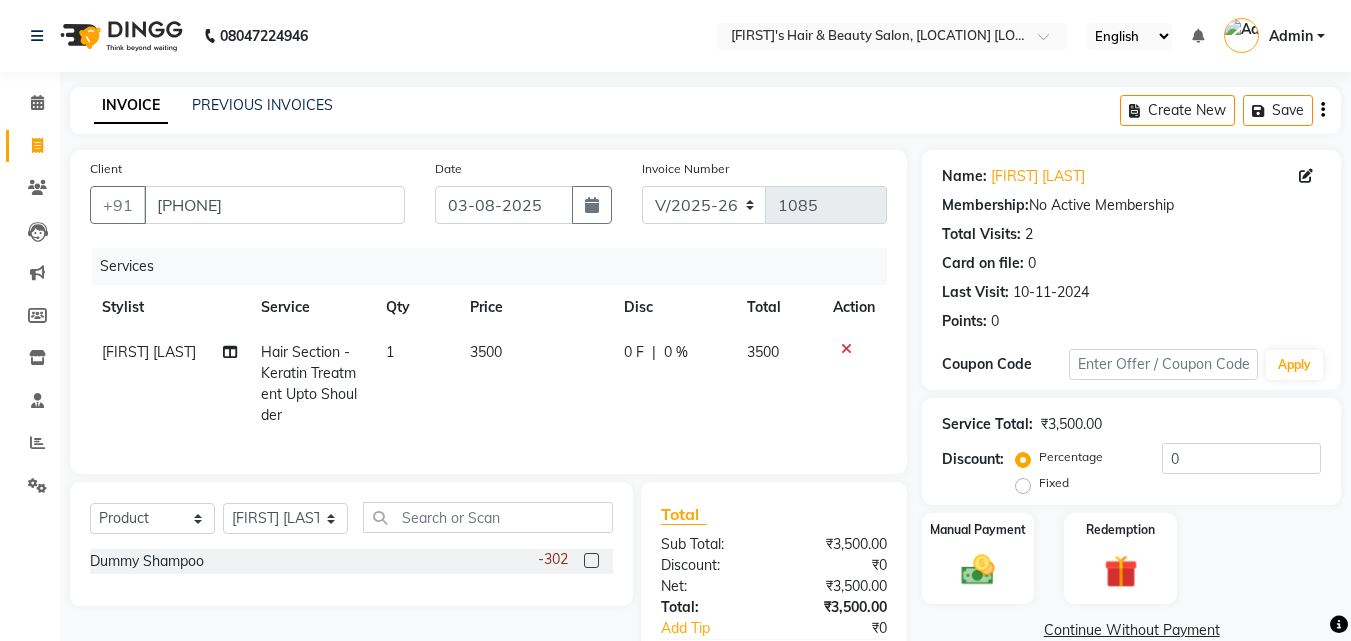 click 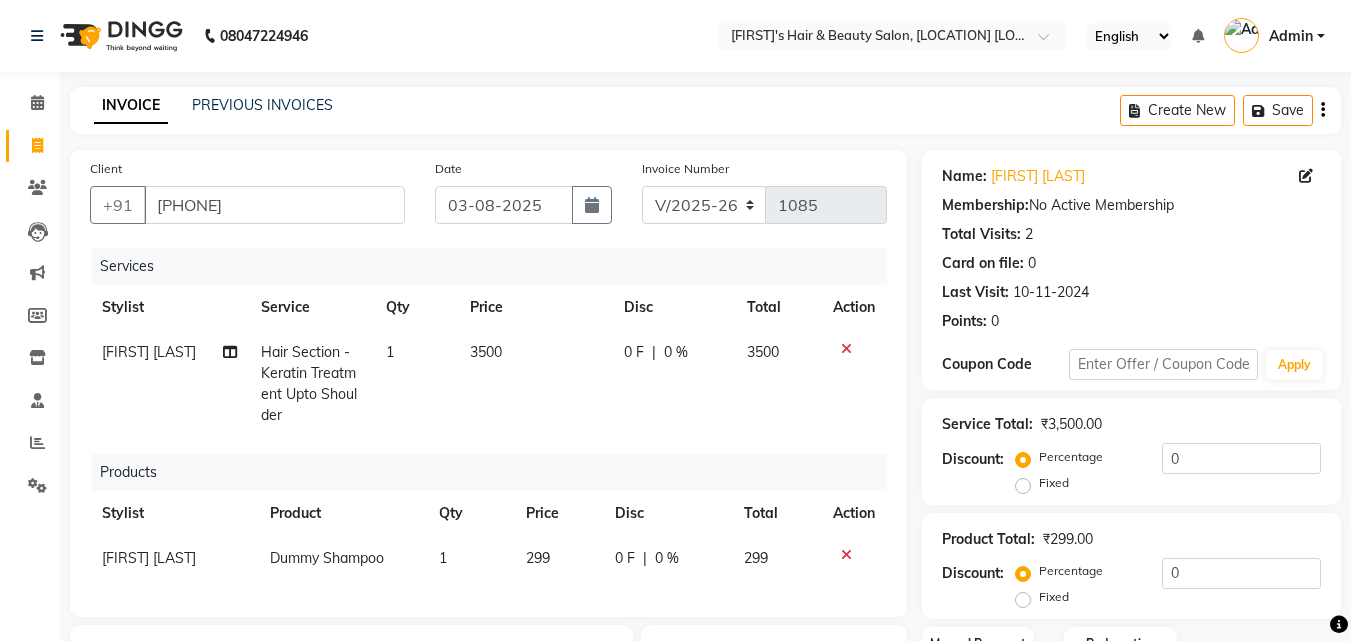 checkbox on "false" 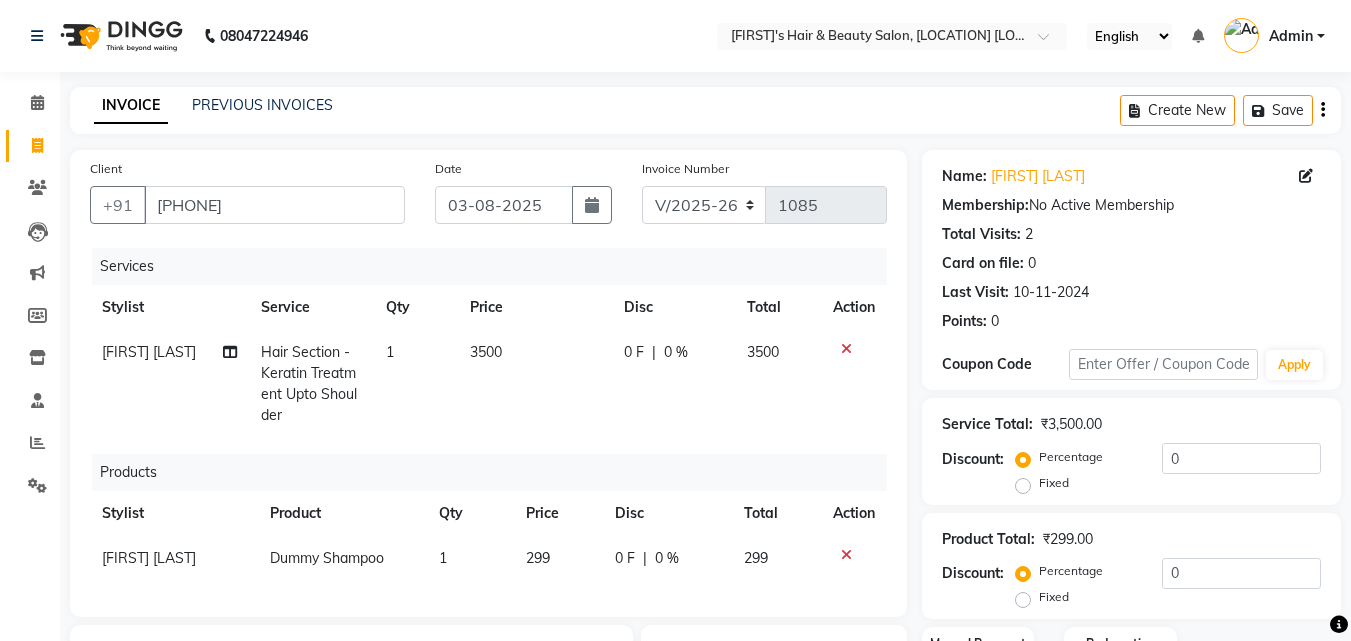click on "299" 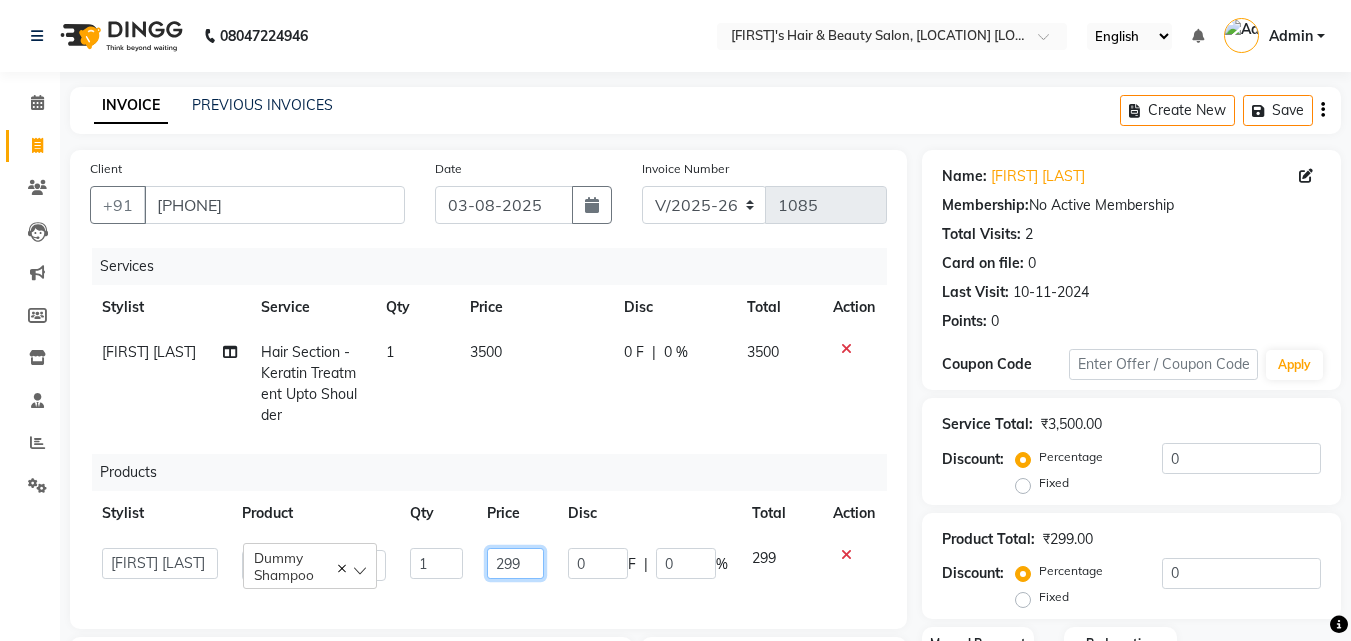 click on "299" 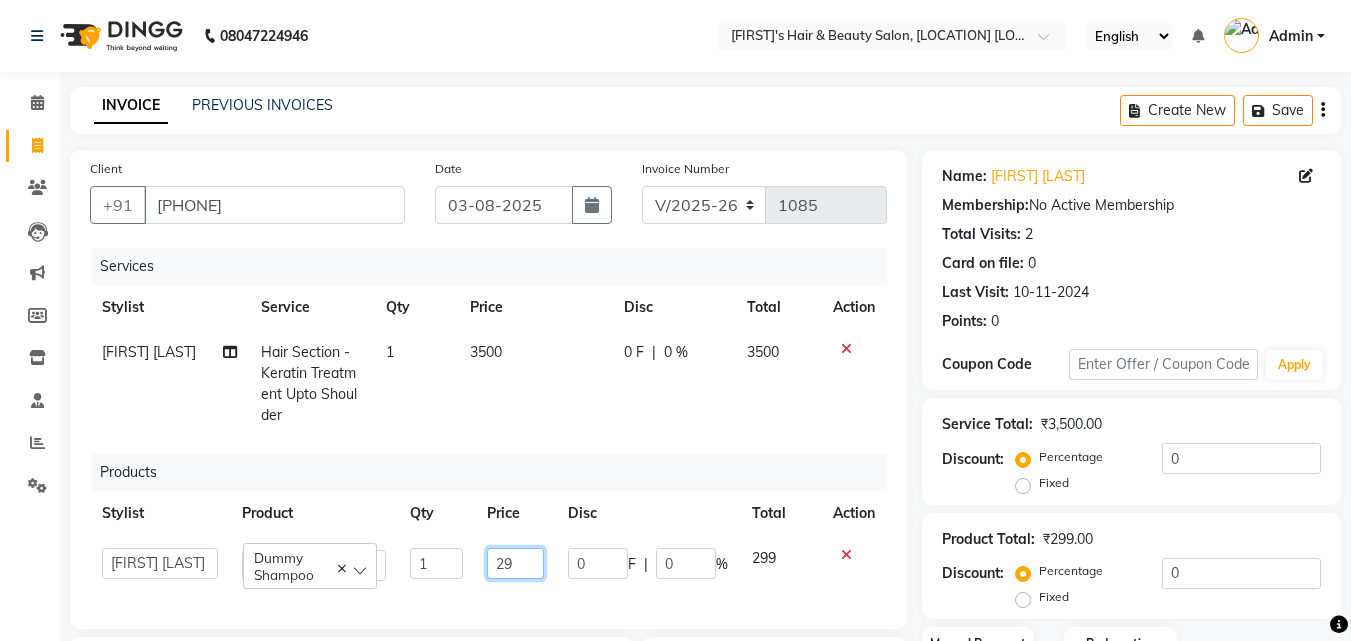 type on "2" 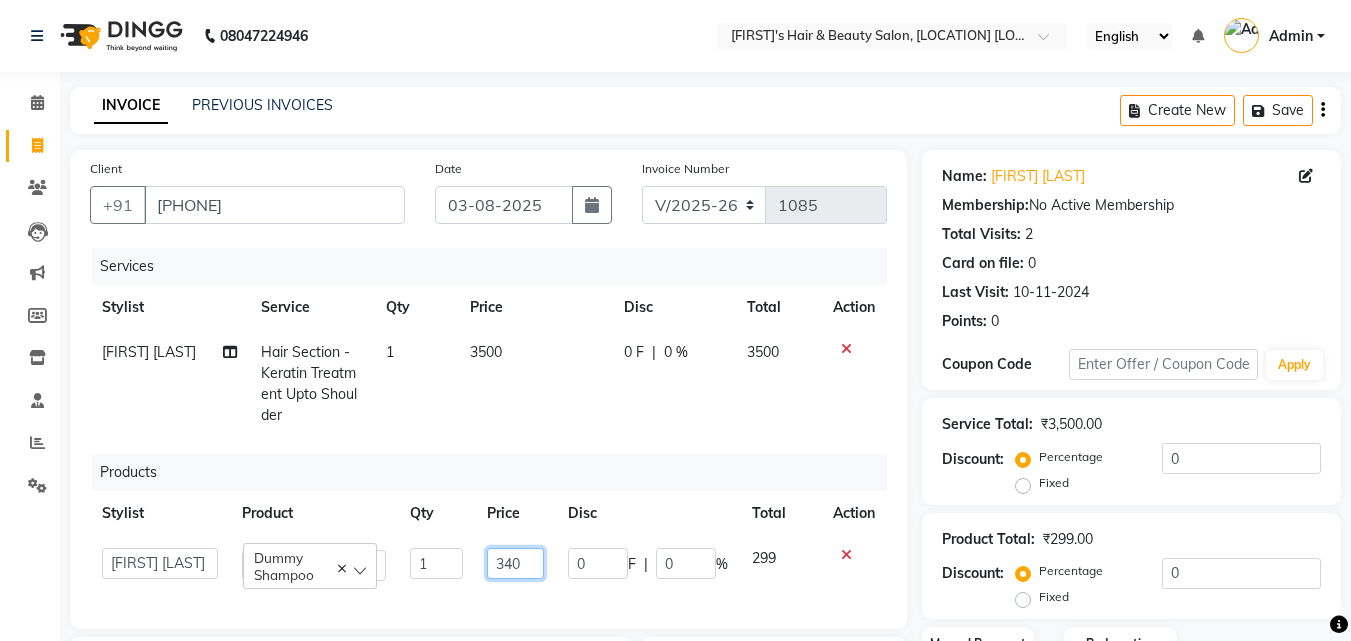 type on "3400" 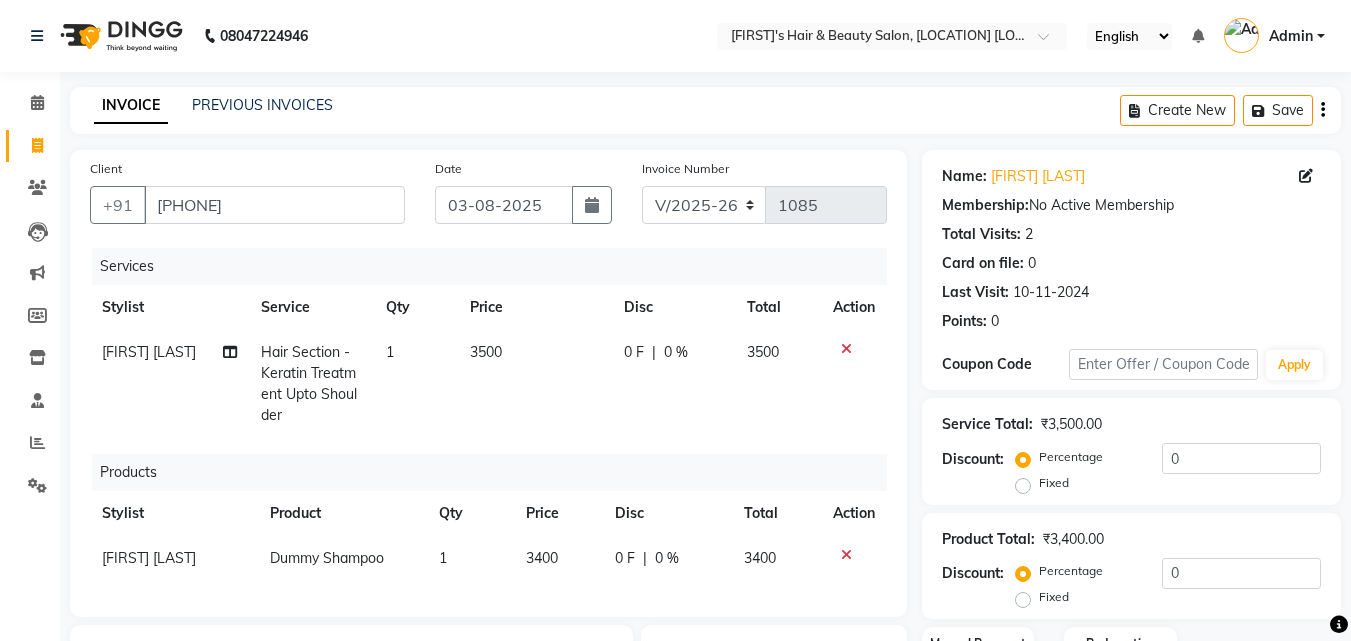 click on "Name: [FIRST] [LAST] Membership: No Active Membership Total Visits: [NUMBER] Card on file: [NUMBER] Last Visit: [DATE] Points: [NUMBER] Coupon Code Apply Service Total: ₹[NUMBER] Discount: Percentage Fixed [NUMBER] Product Total: ₹[NUMBER] Discount: Percentage Fixed [NUMBER] Manual Payment Redemption Continue Without Payment" 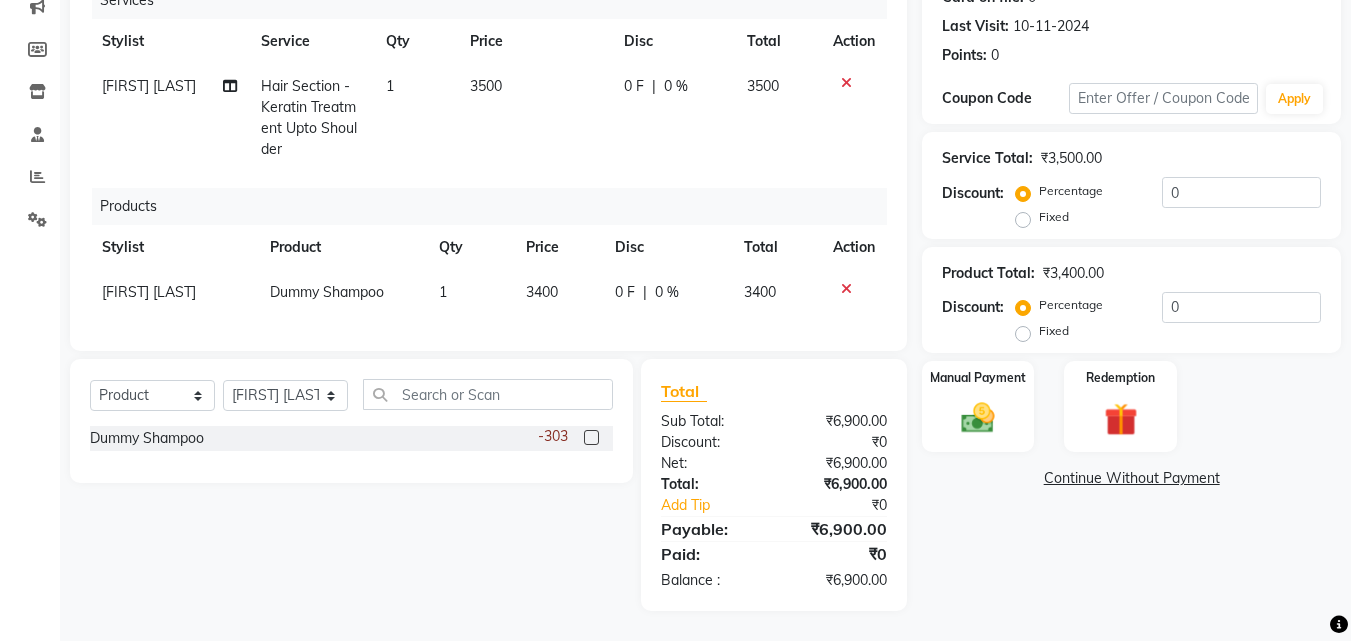 scroll, scrollTop: 281, scrollLeft: 0, axis: vertical 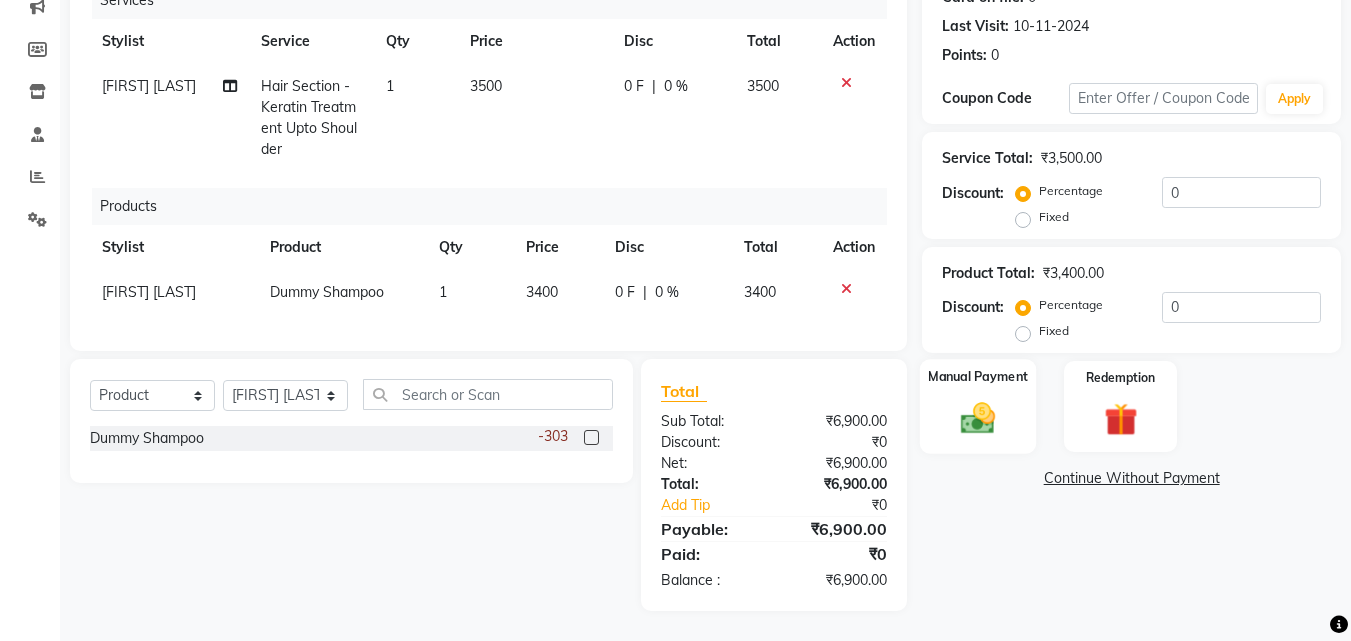 click 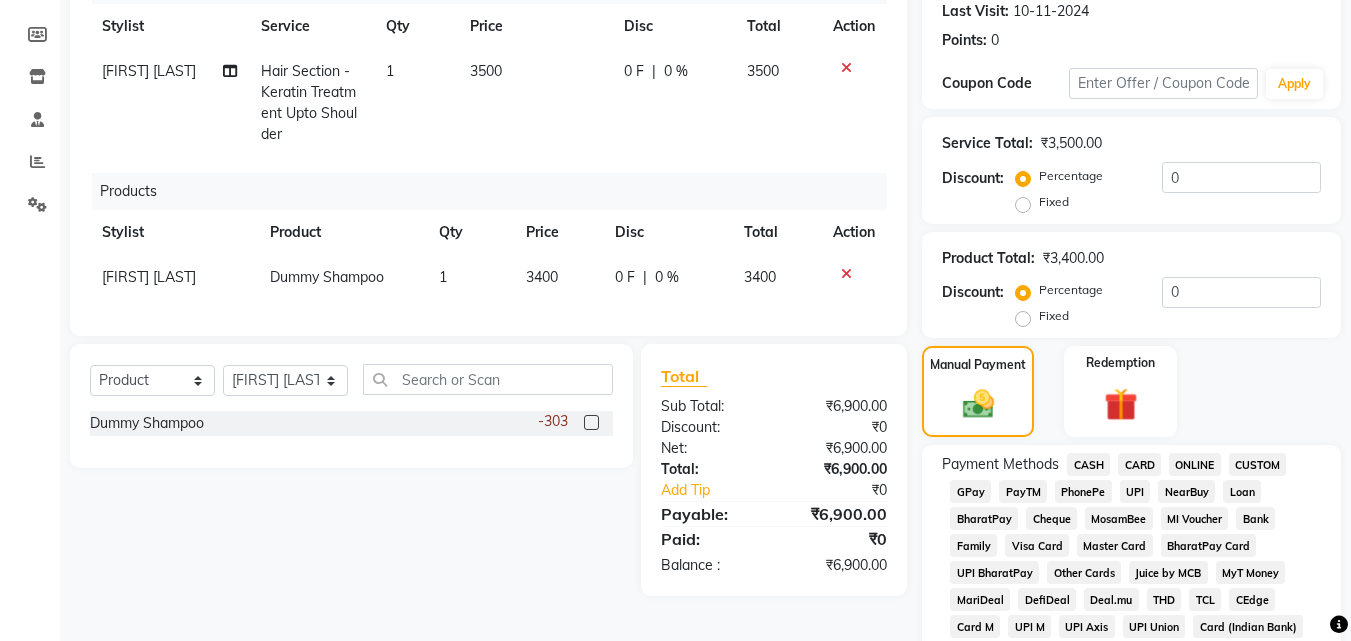 scroll, scrollTop: 841, scrollLeft: 0, axis: vertical 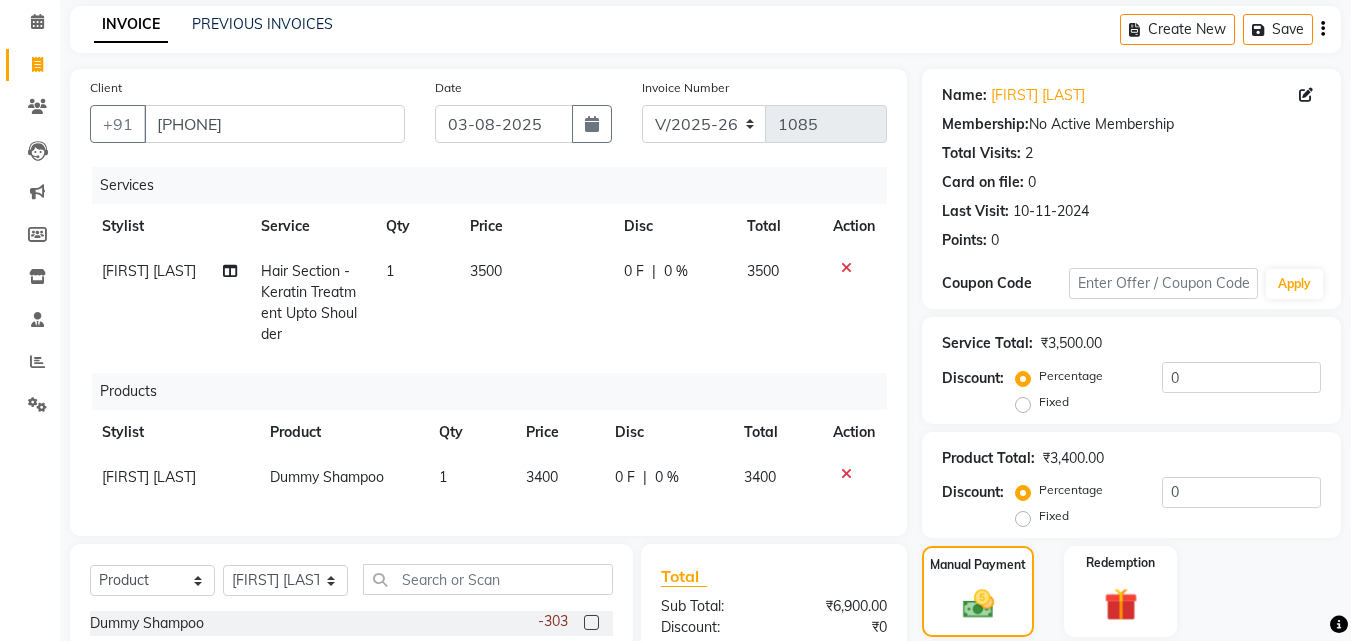 click 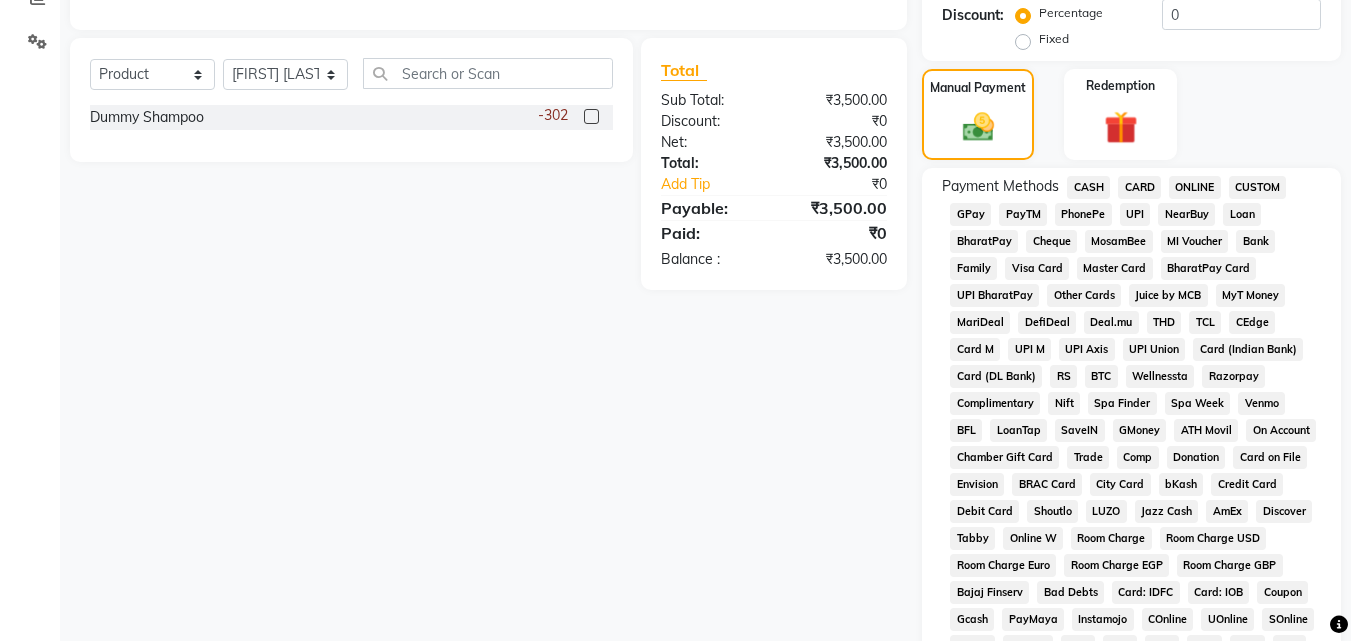 scroll, scrollTop: 435, scrollLeft: 0, axis: vertical 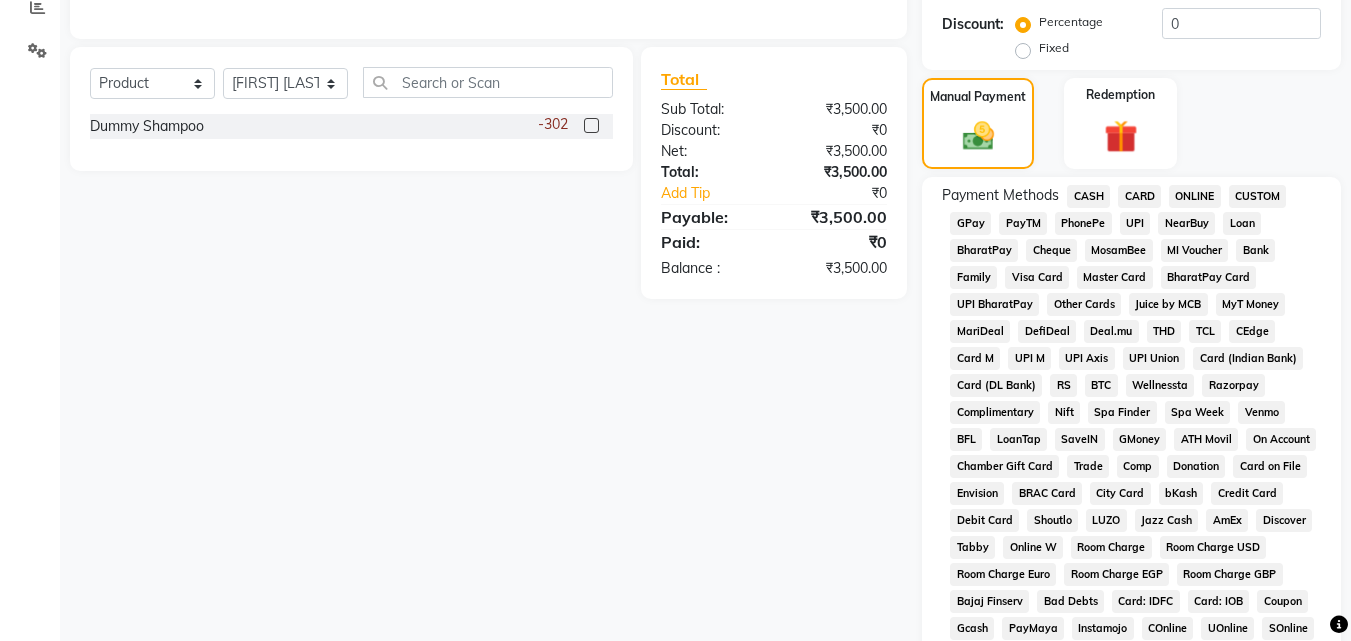 click on "GPay" 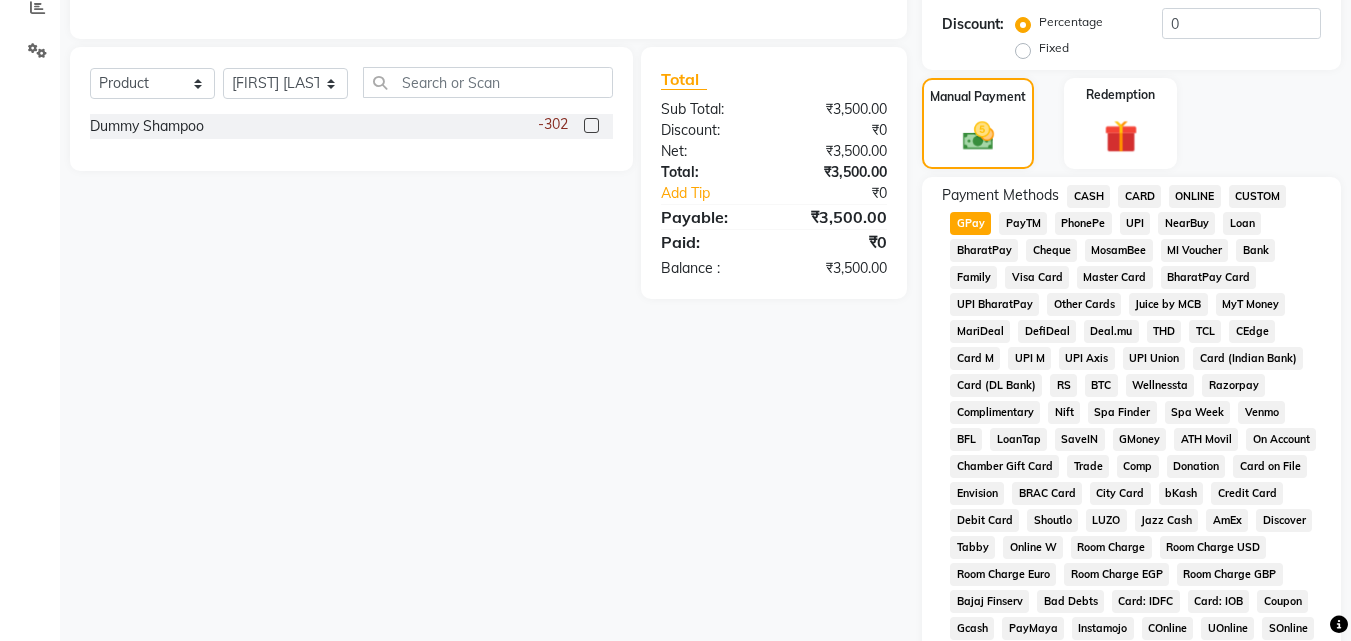 scroll, scrollTop: 861, scrollLeft: 0, axis: vertical 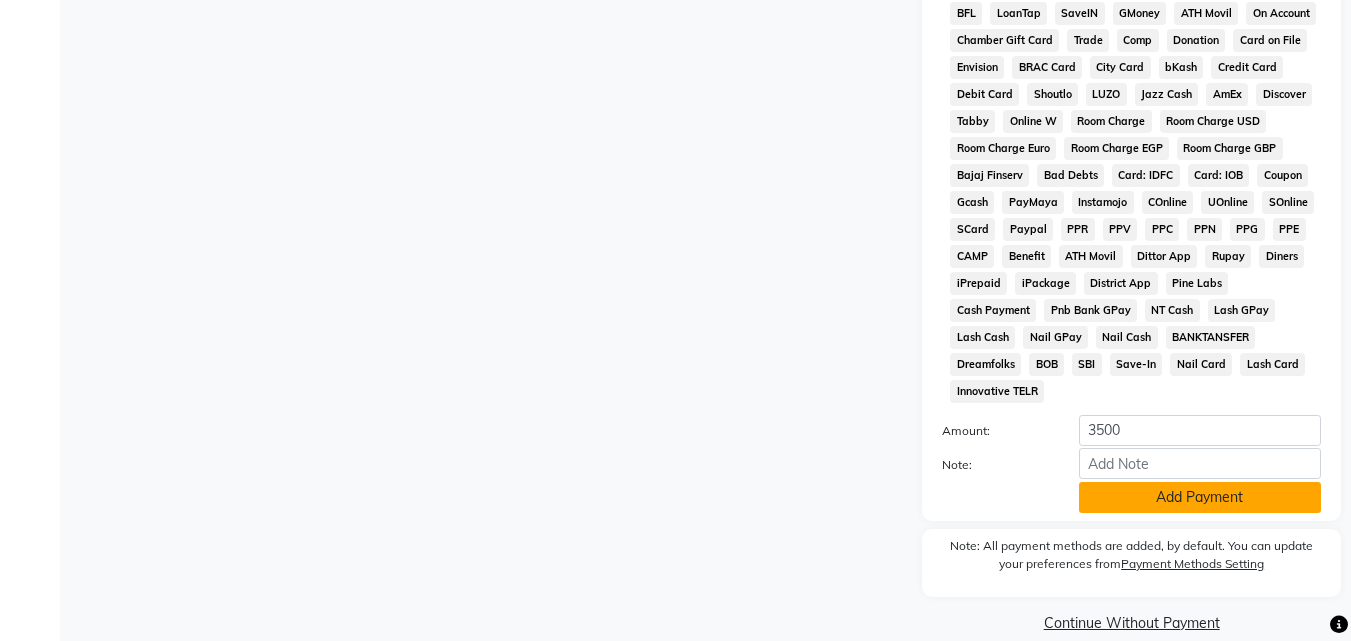 click on "Add Payment" 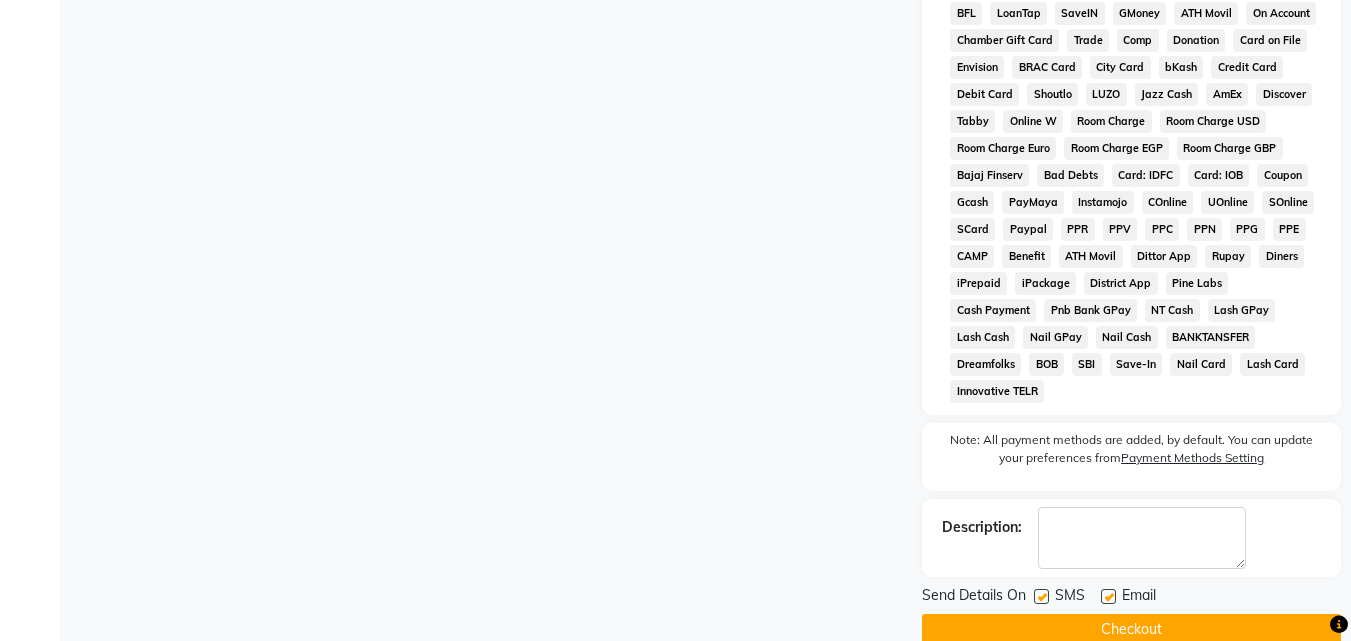 click on "Checkout" 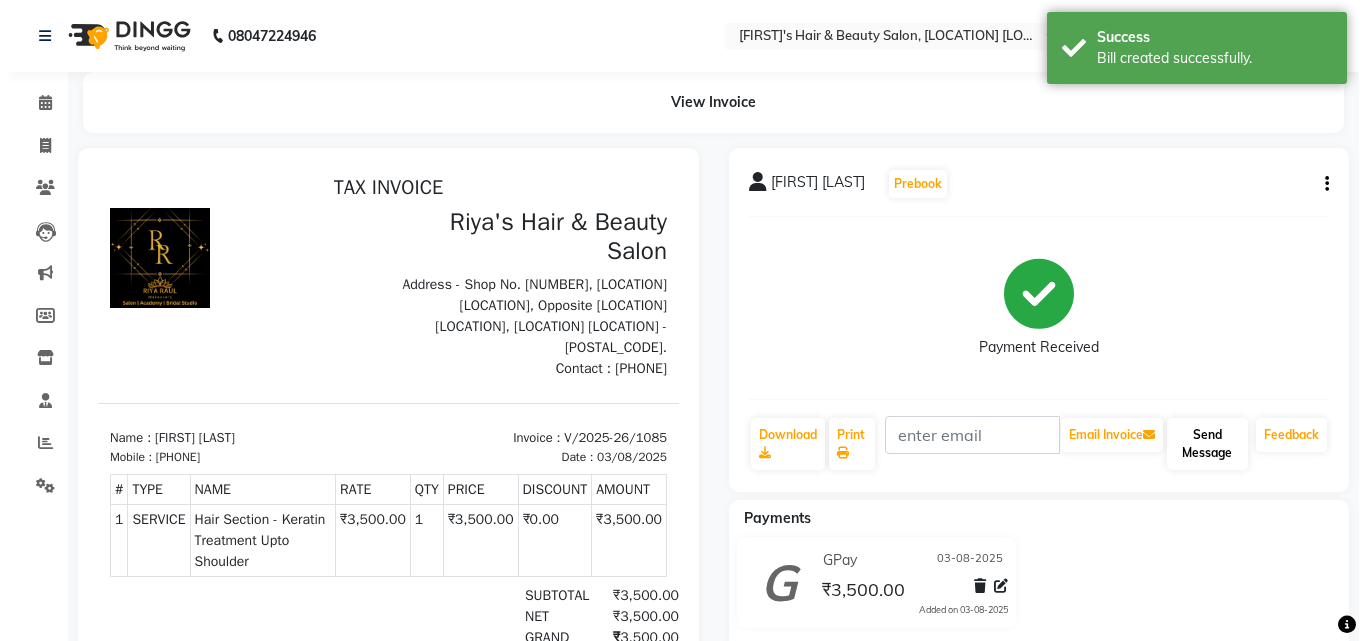 scroll, scrollTop: 0, scrollLeft: 0, axis: both 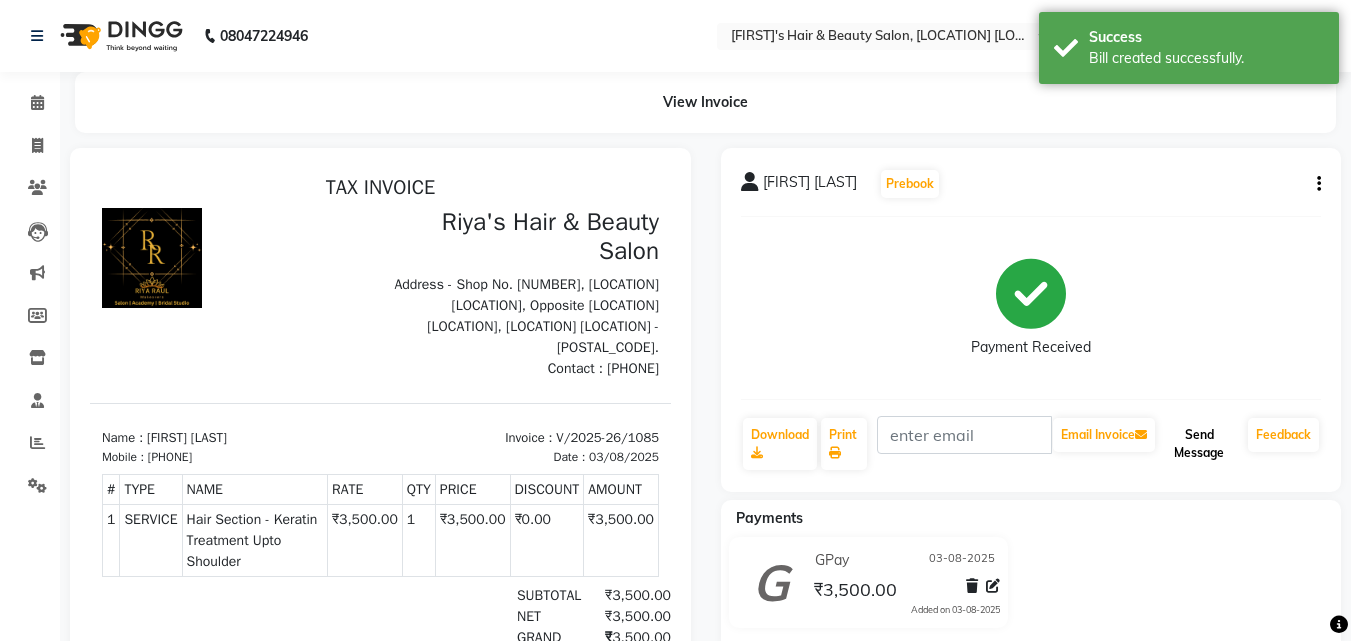 click on "Send Message" 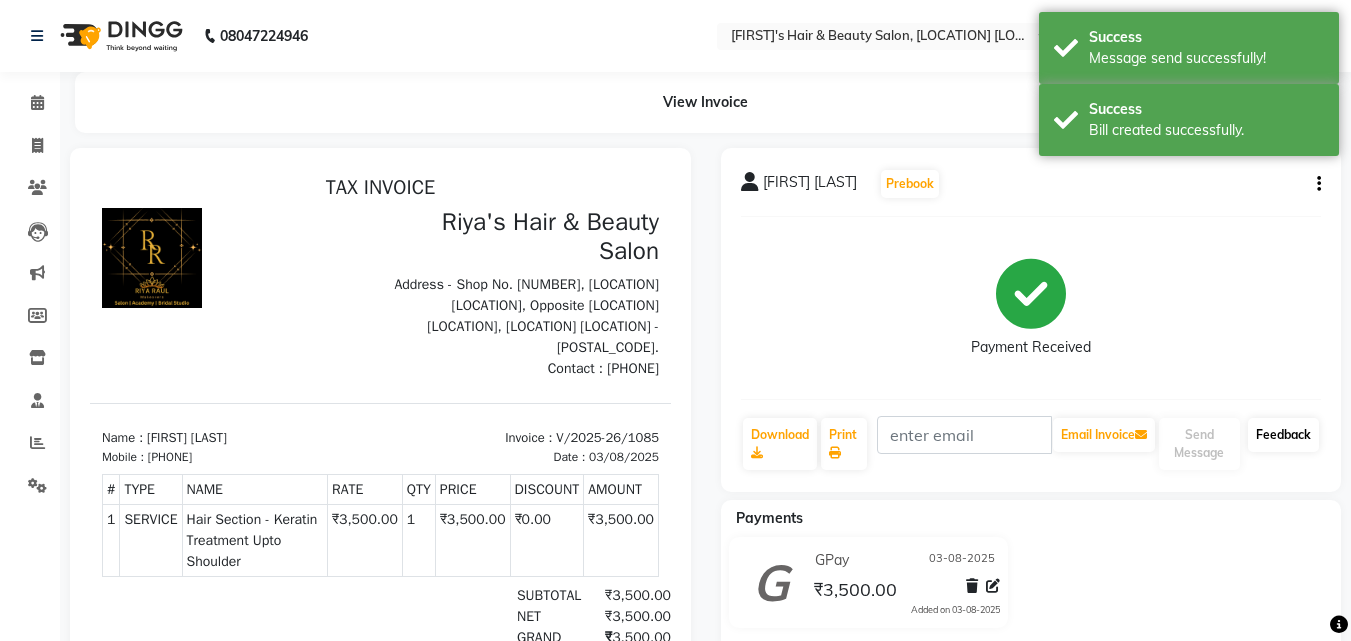 click on "Feedback" 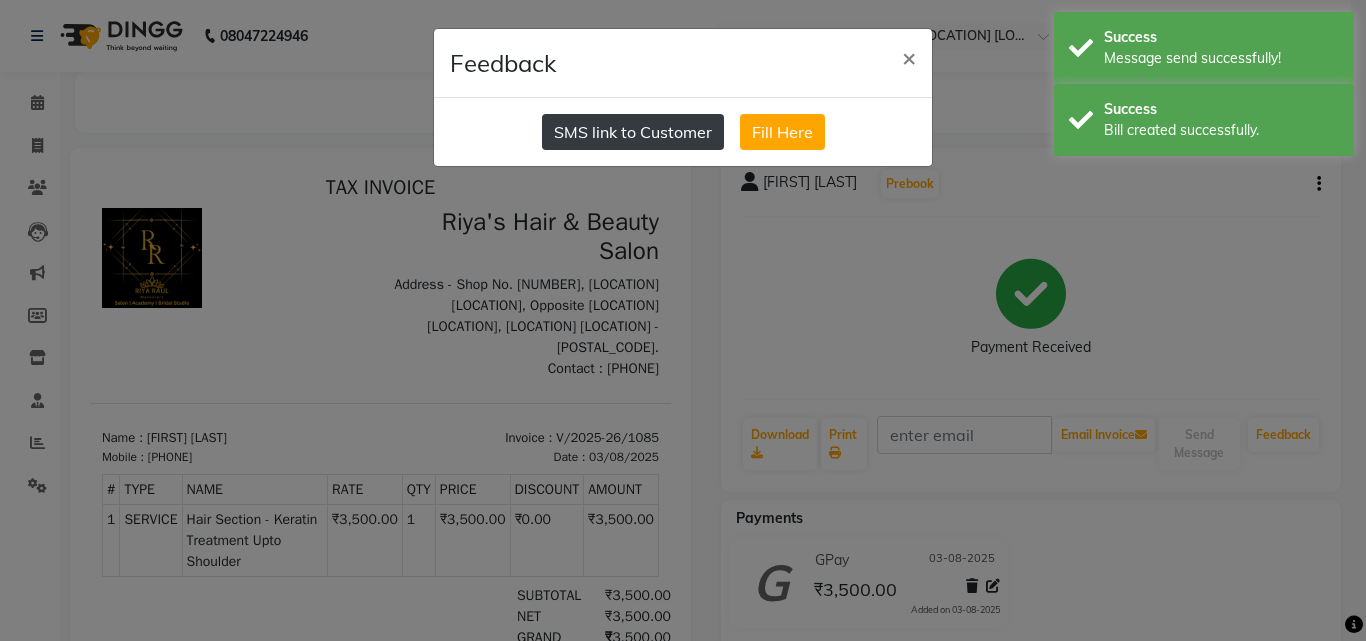 click on "SMS link to Customer" 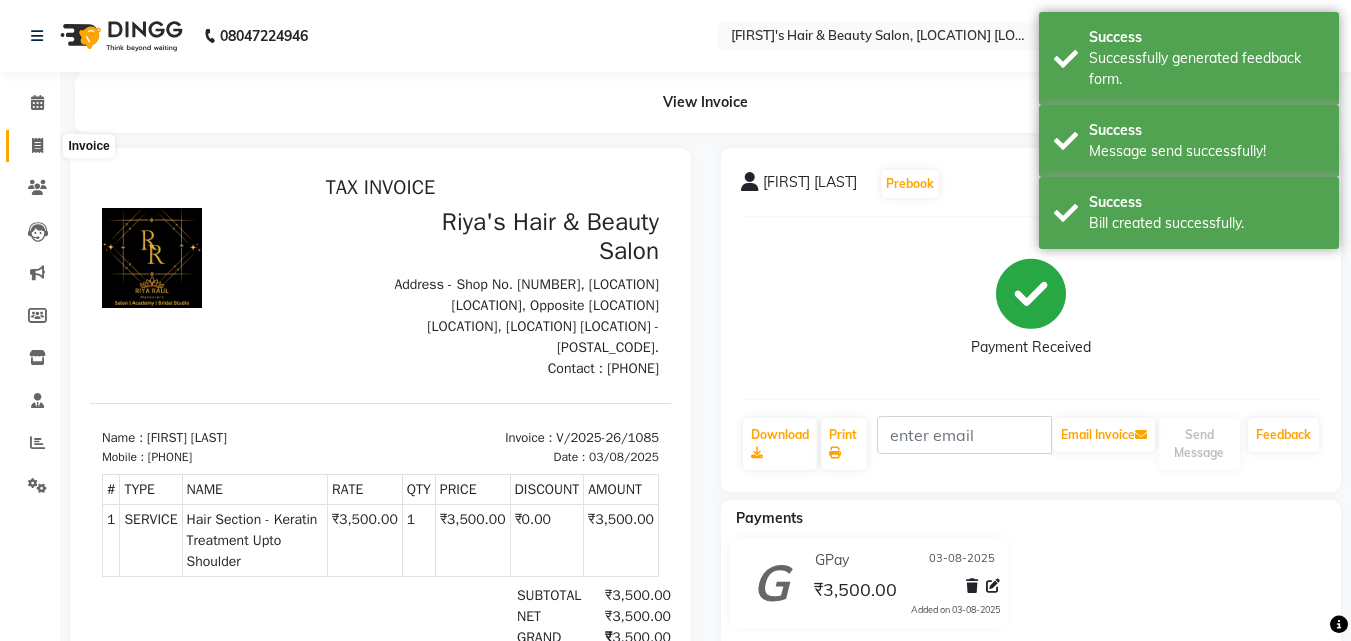 click 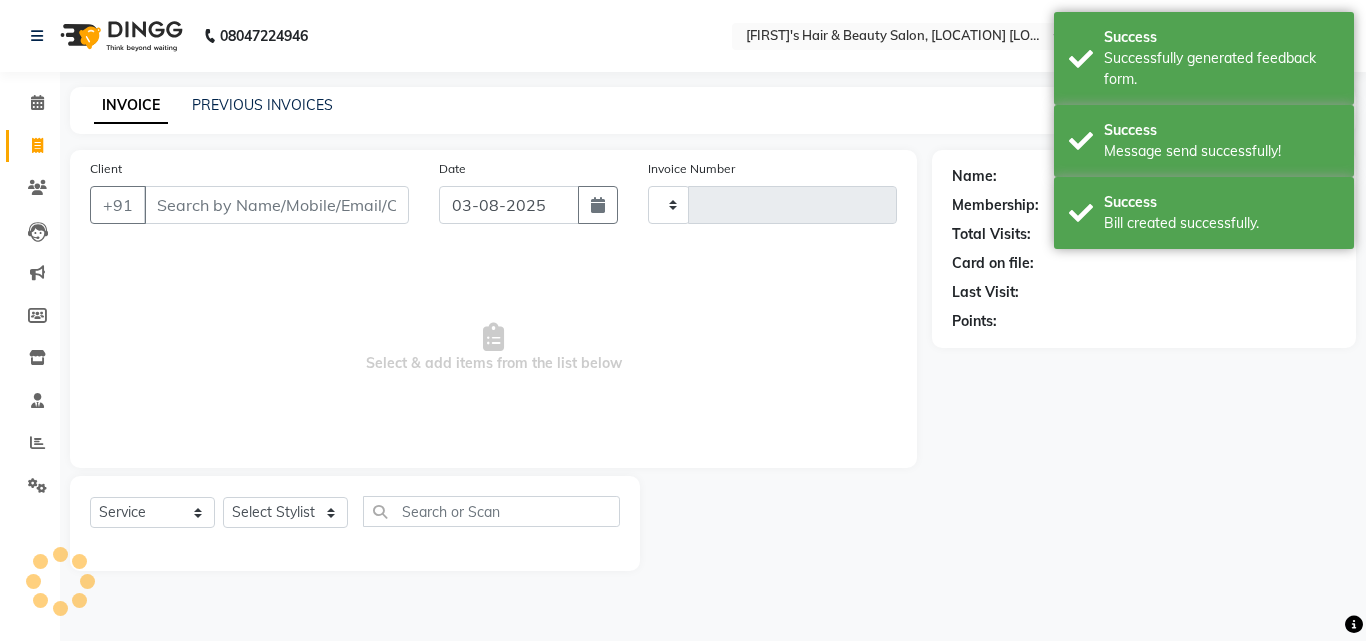 type on "1086" 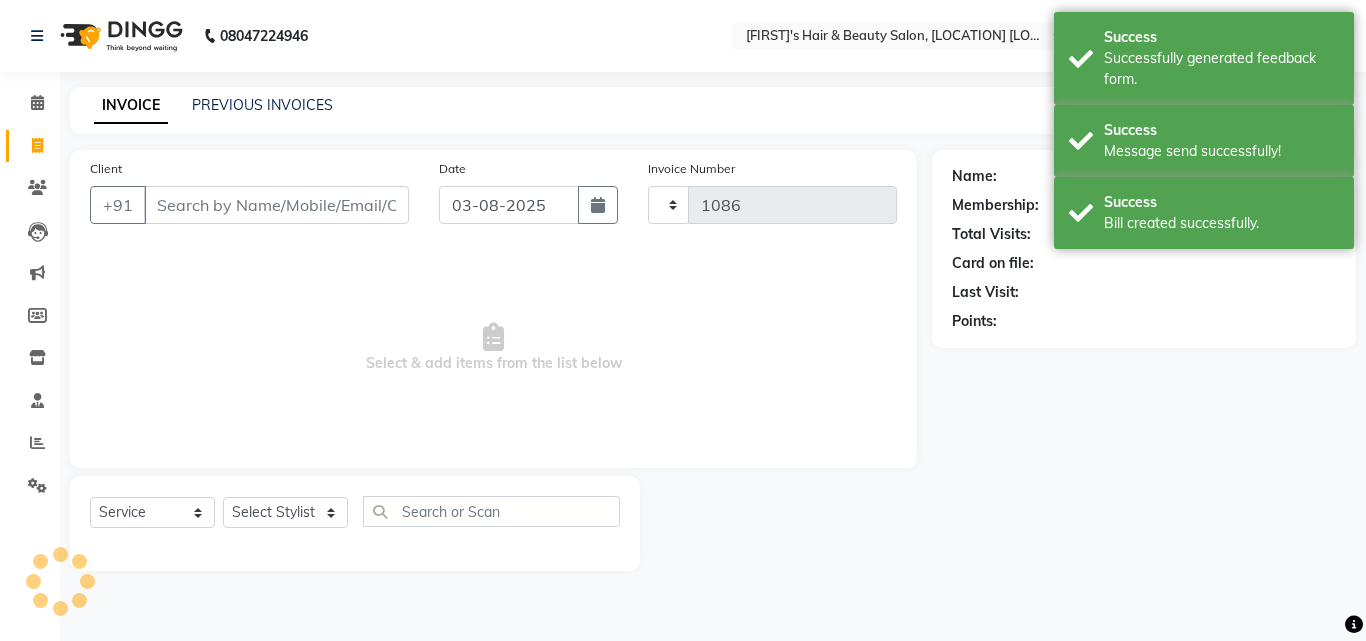 select on "5401" 